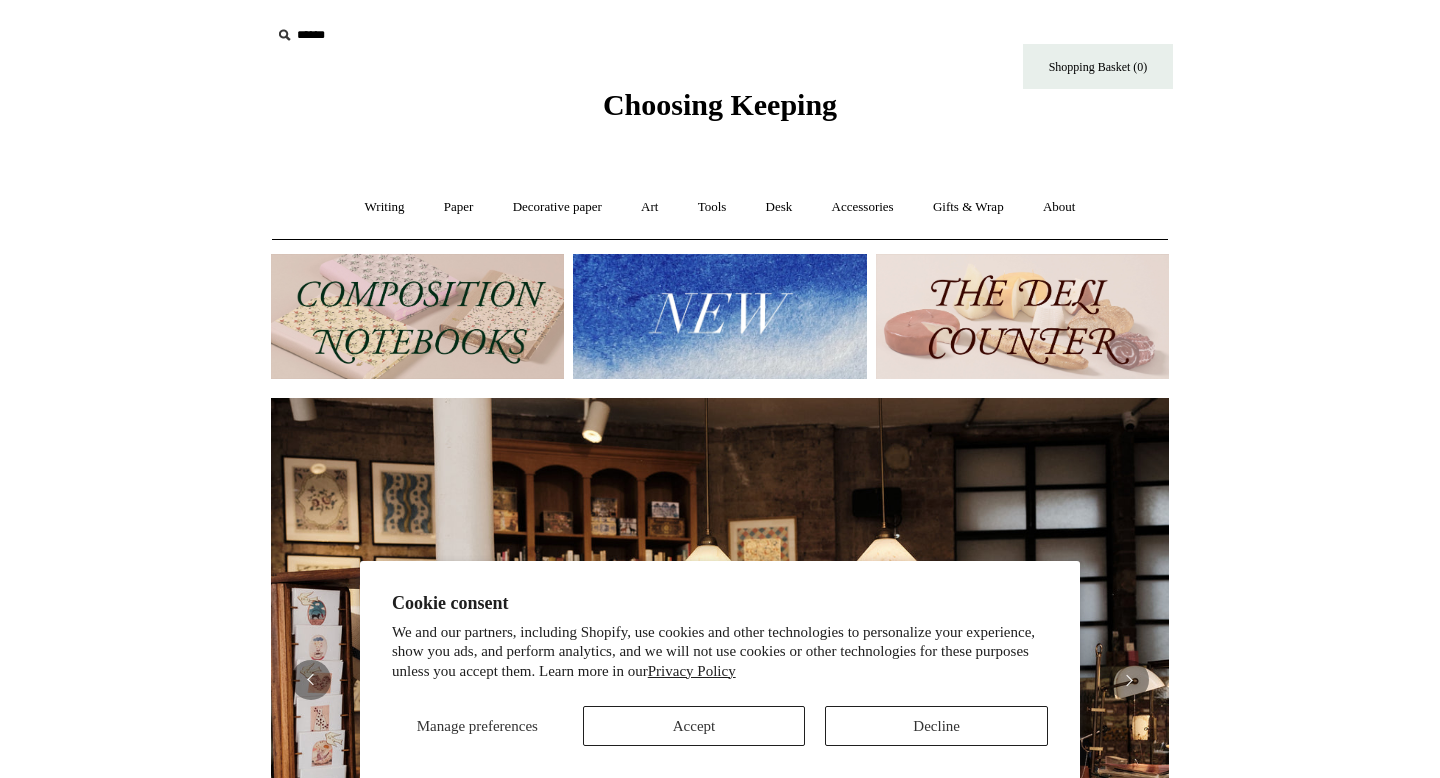 scroll, scrollTop: 0, scrollLeft: 0, axis: both 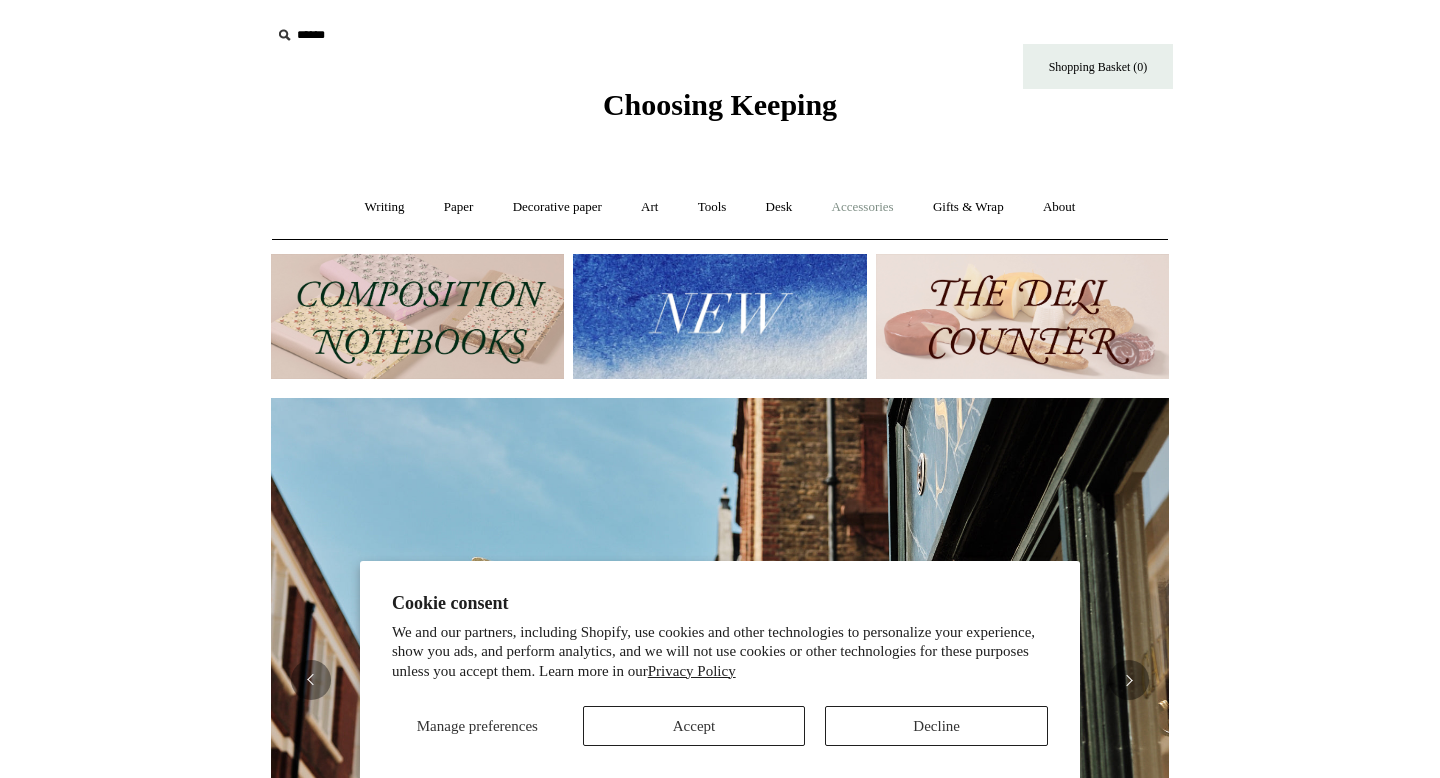 click on "Accessories +" at bounding box center [863, 207] 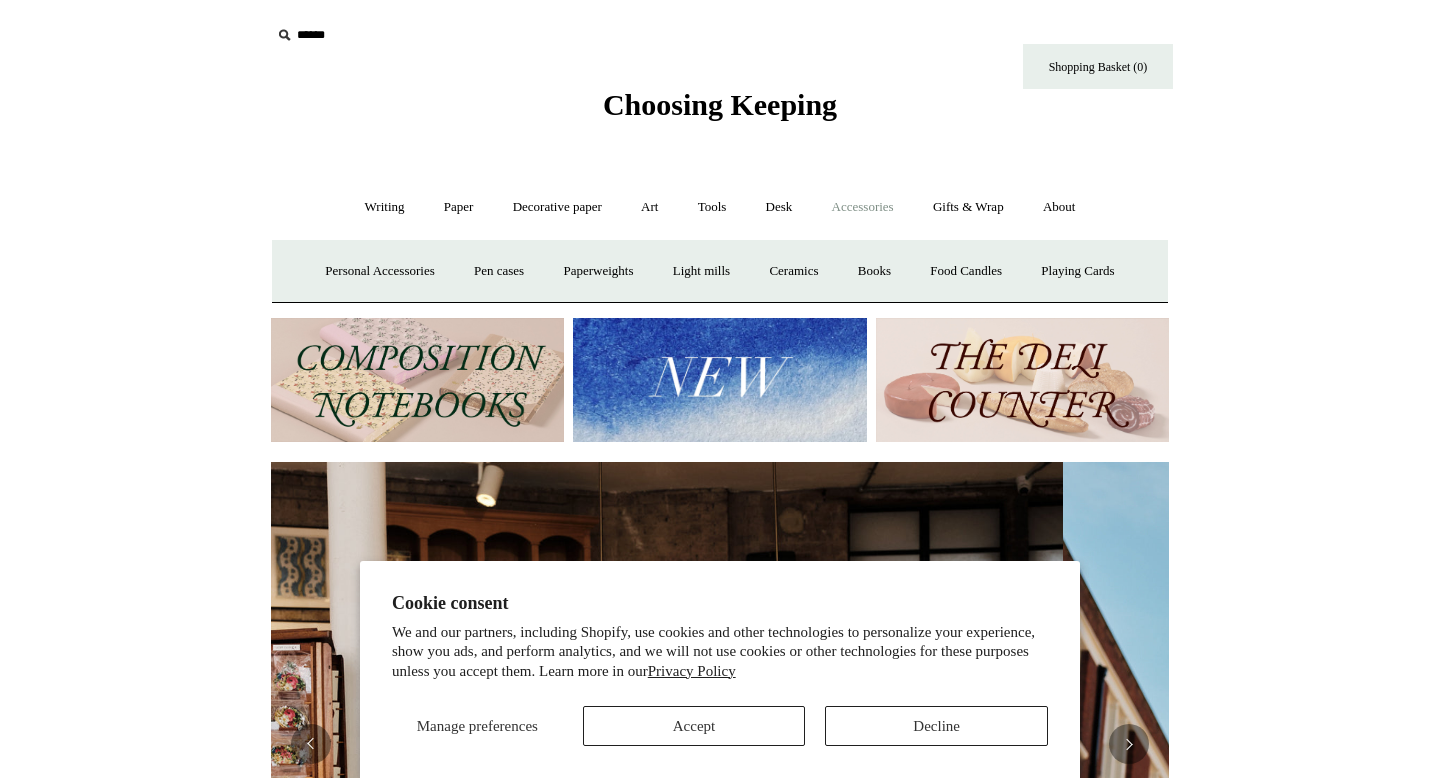 scroll, scrollTop: 0, scrollLeft: 0, axis: both 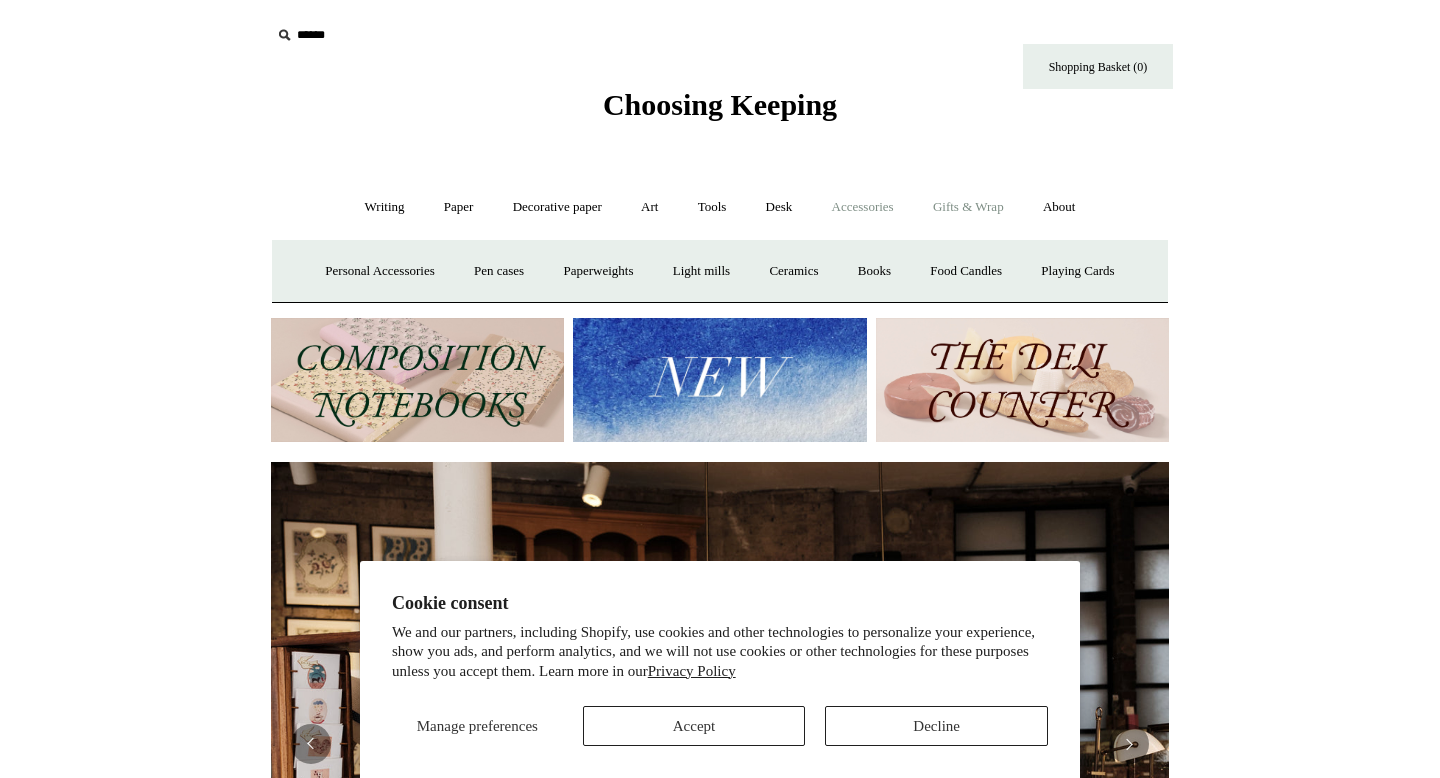 click on "Gifts & Wrap +" at bounding box center (968, 207) 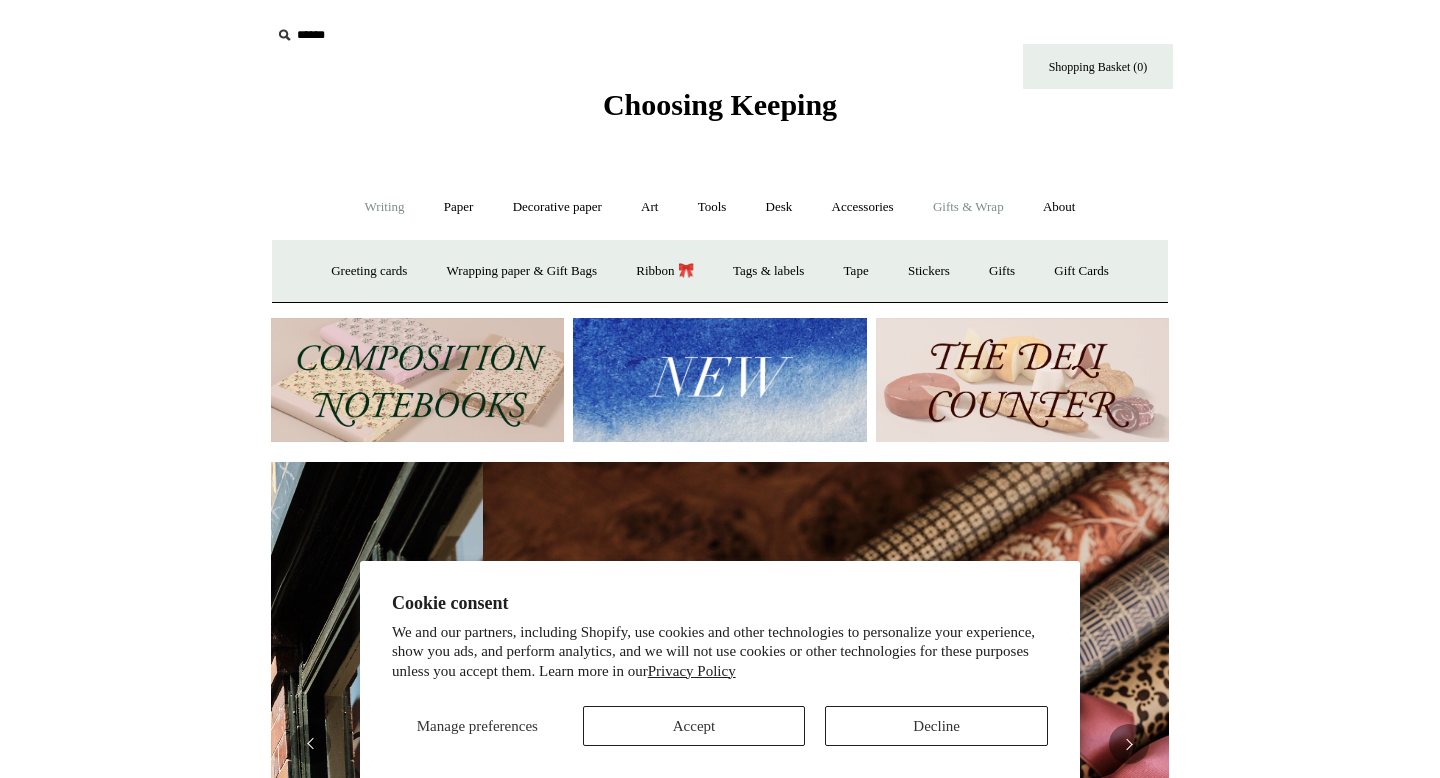 scroll, scrollTop: 0, scrollLeft: 1796, axis: horizontal 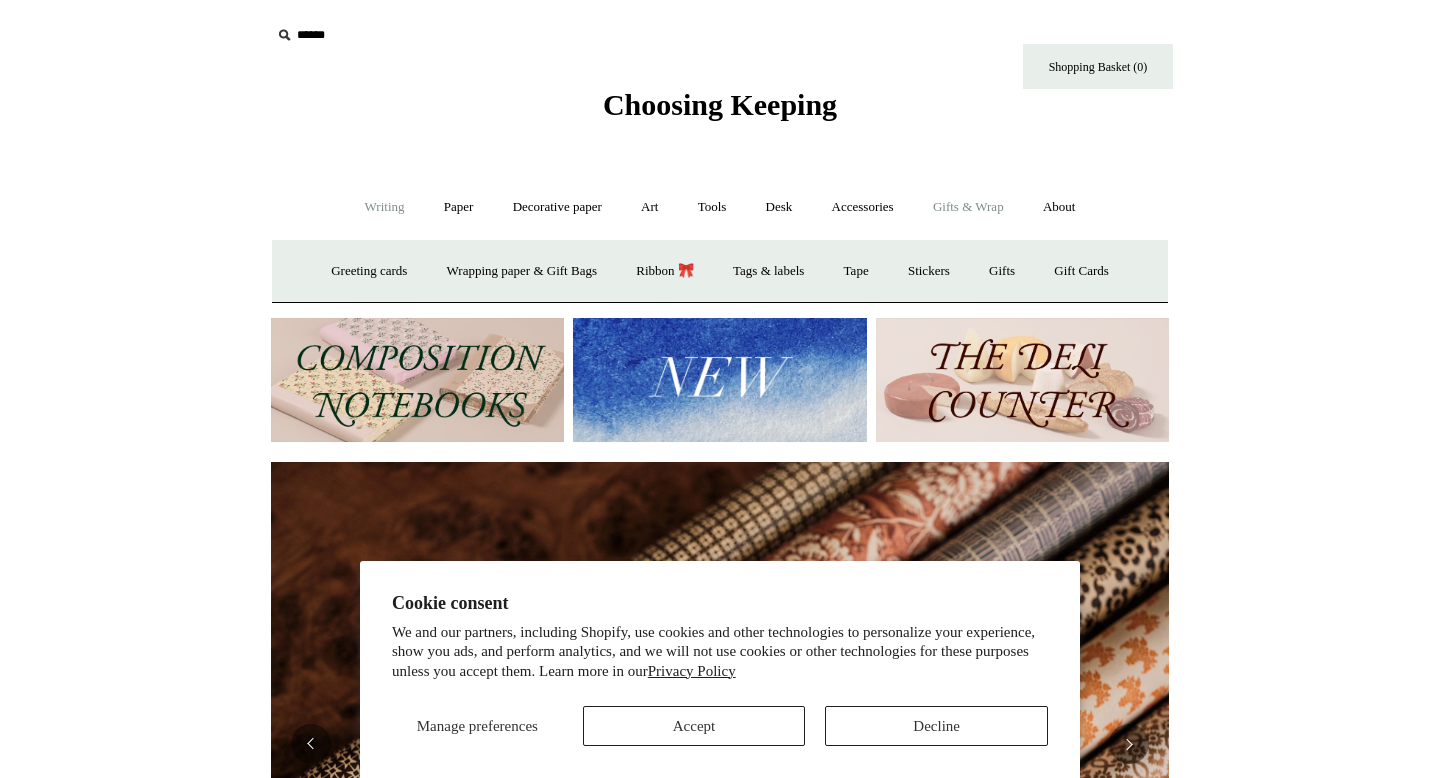 click on "Writing +" at bounding box center (385, 207) 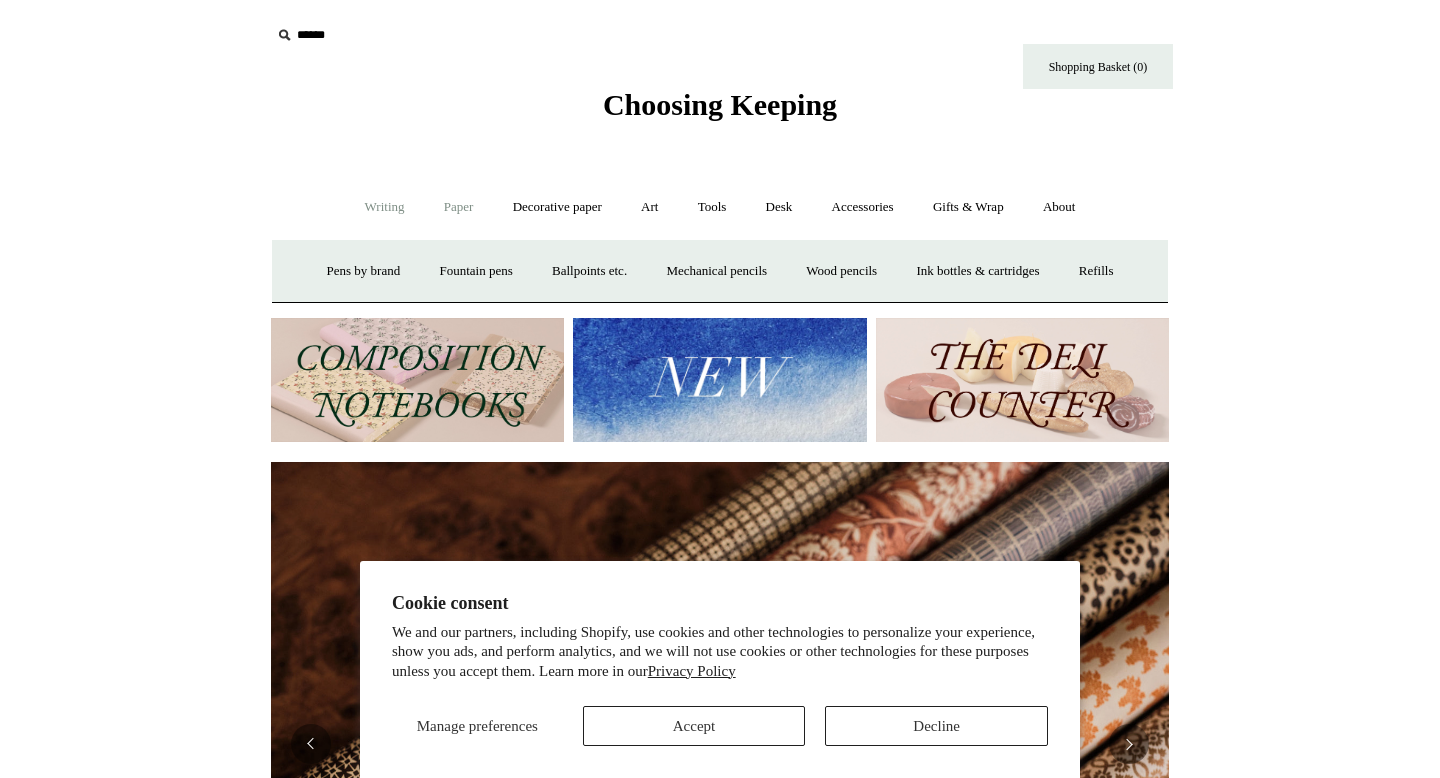 click on "Paper +" at bounding box center [459, 207] 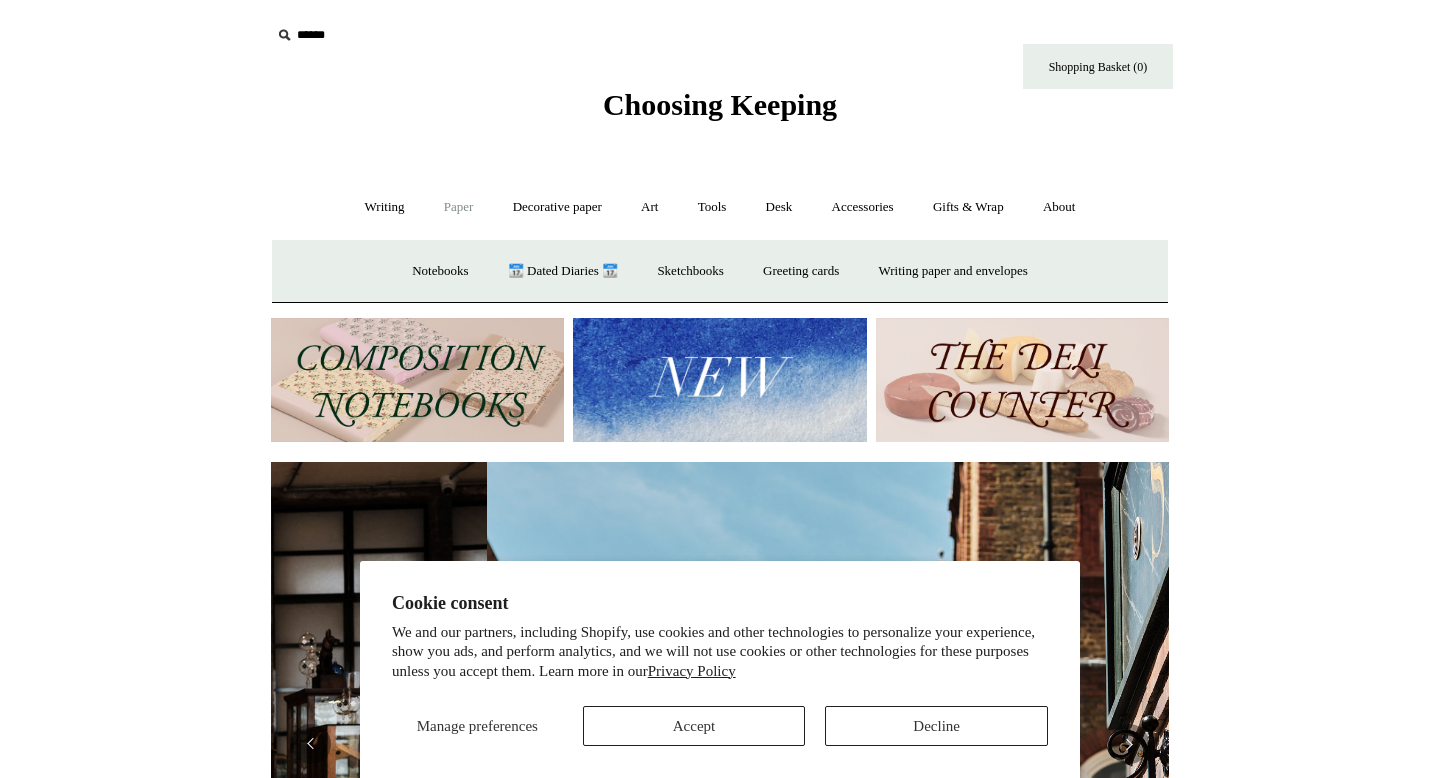 scroll, scrollTop: 0, scrollLeft: 898, axis: horizontal 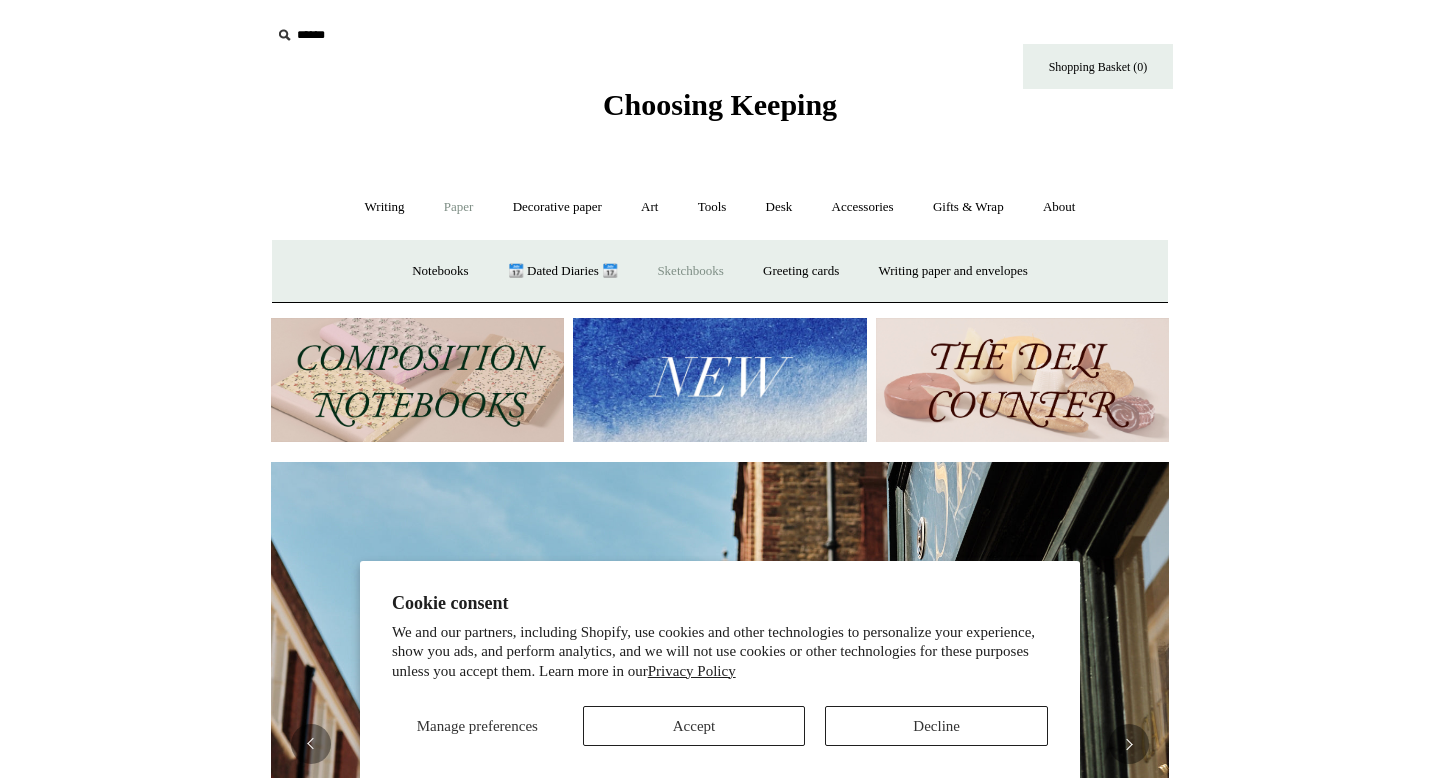 click on "Sketchbooks +" at bounding box center [690, 271] 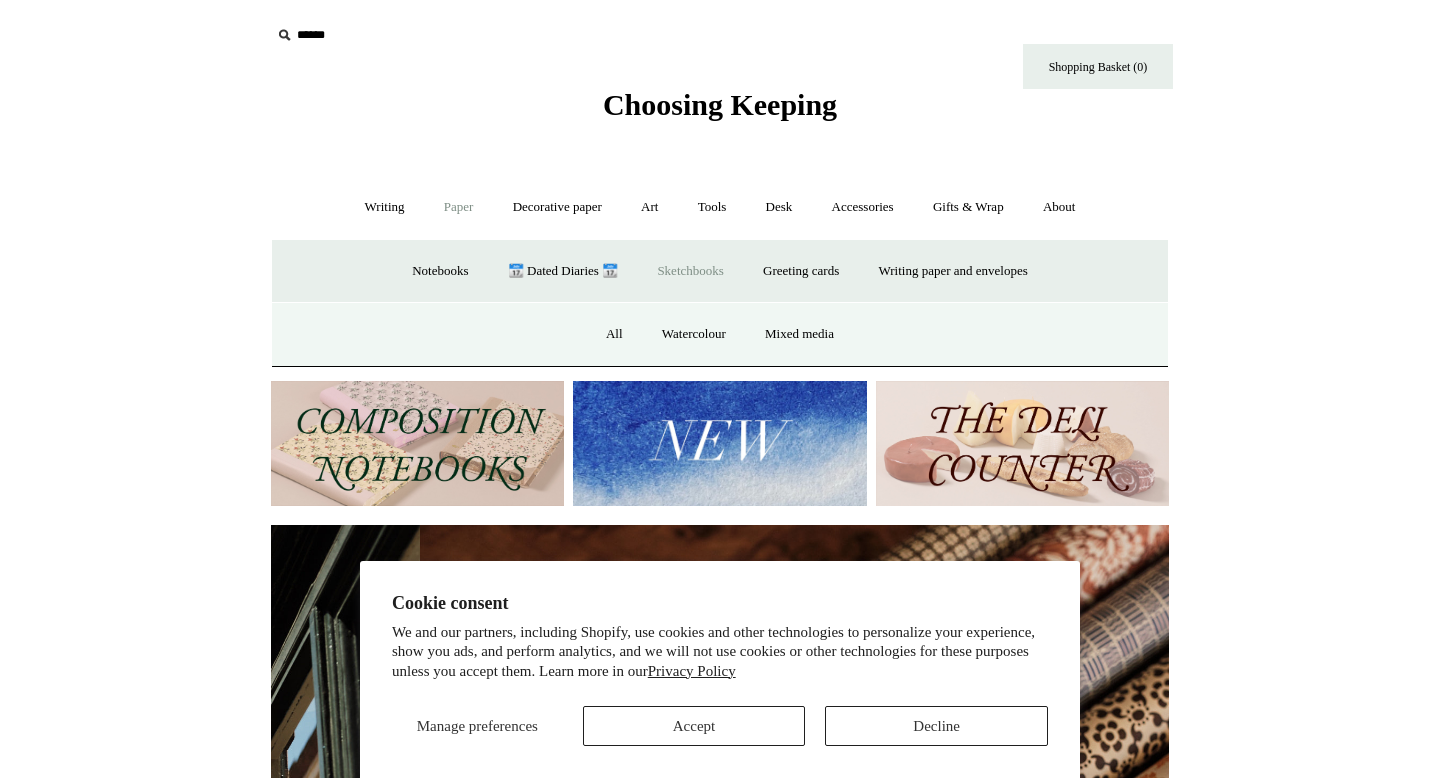 scroll, scrollTop: 0, scrollLeft: 1796, axis: horizontal 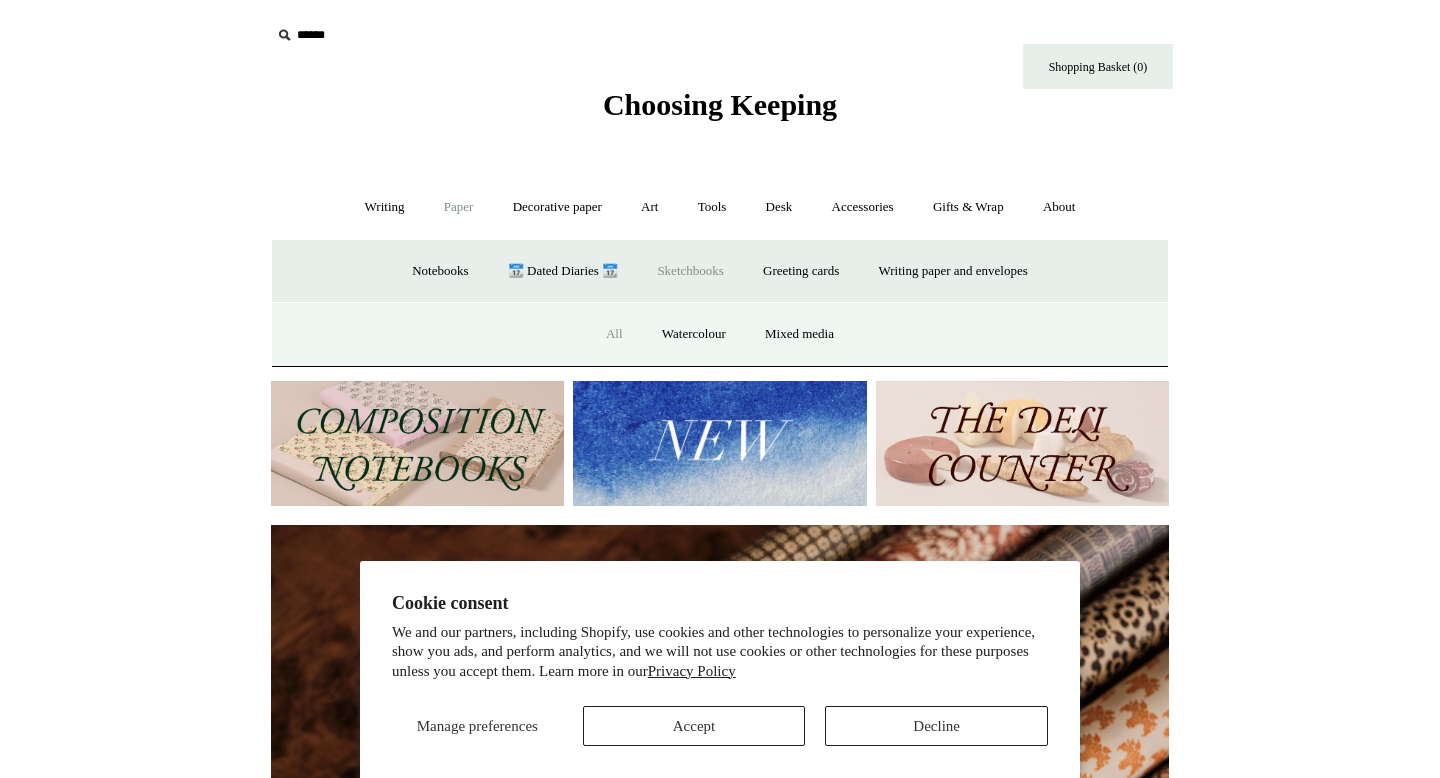 click on "All" at bounding box center (614, 334) 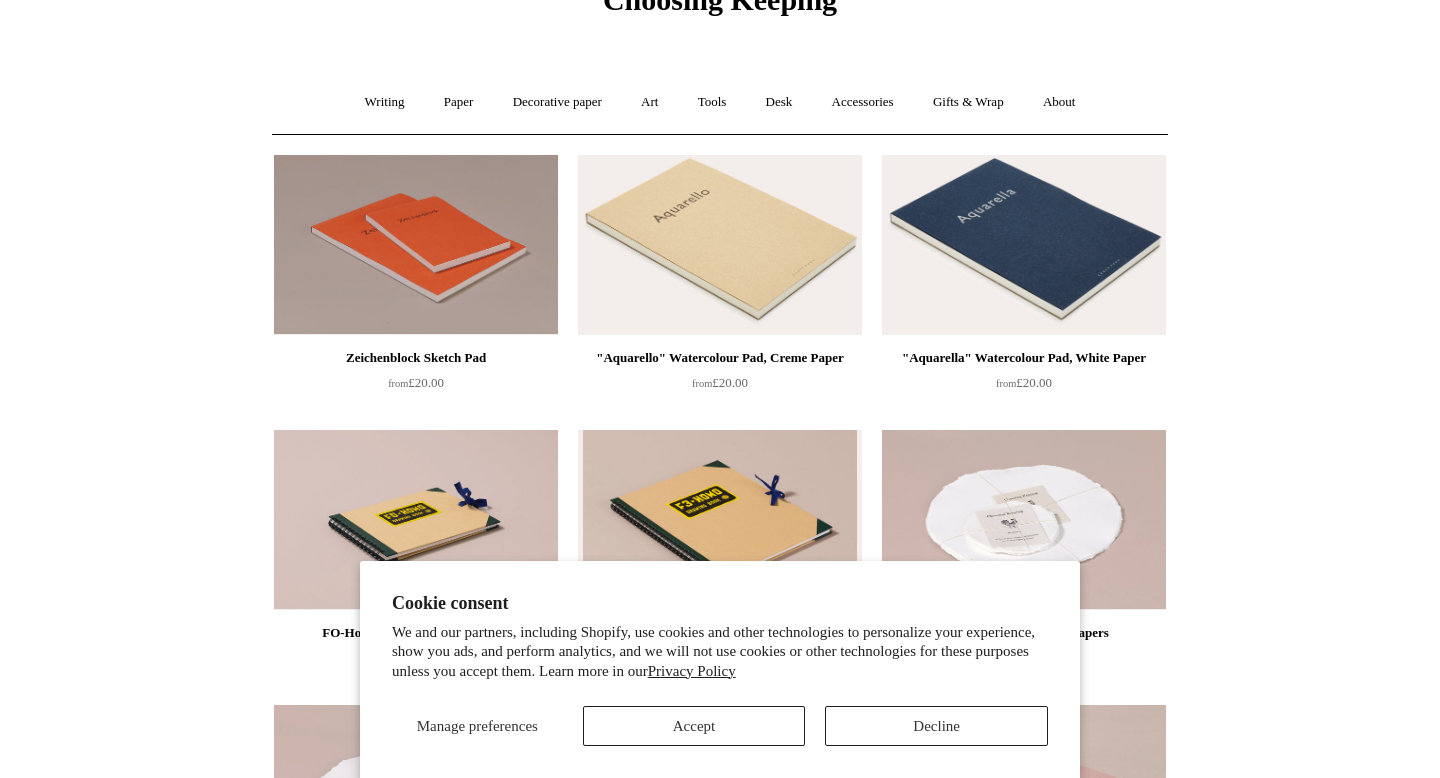 scroll, scrollTop: 0, scrollLeft: 0, axis: both 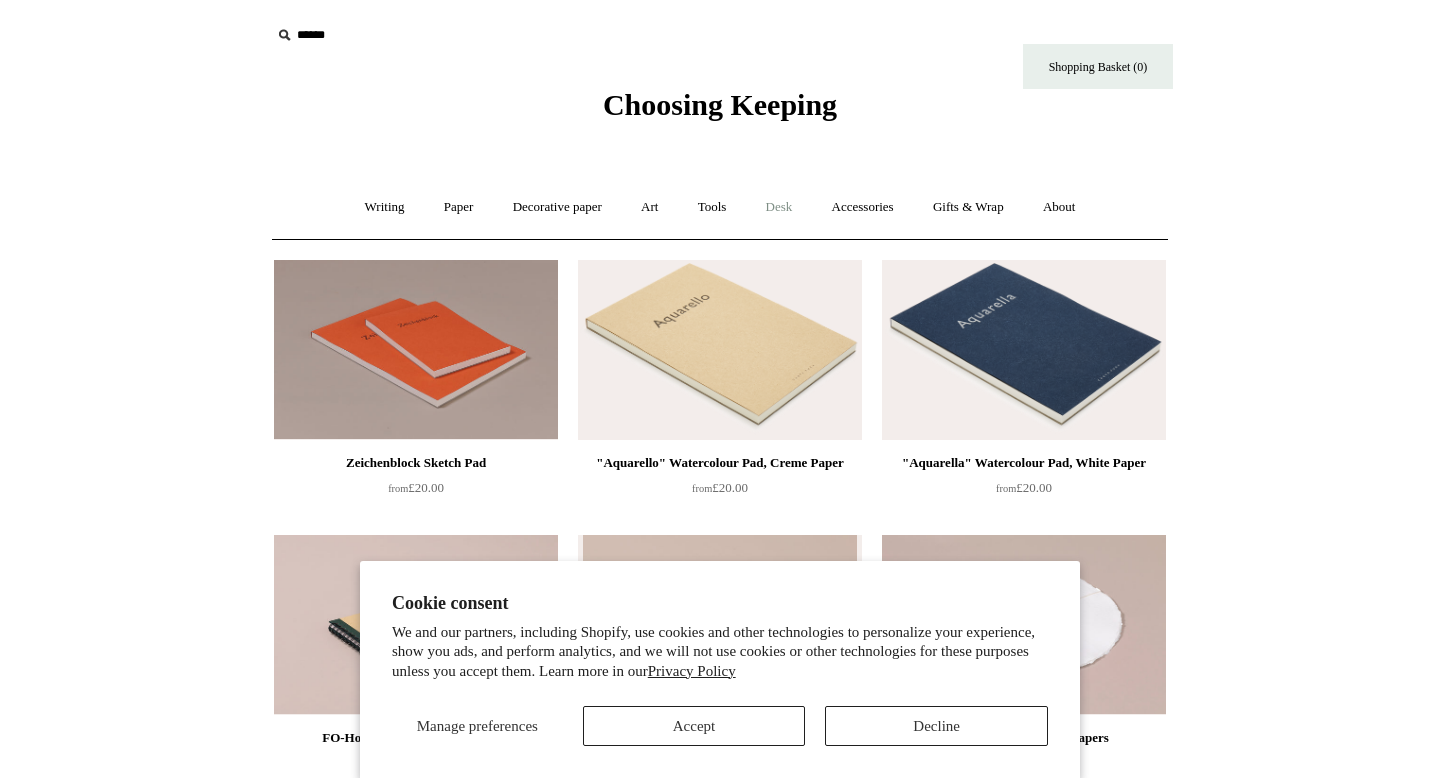 click on "Desk +" at bounding box center (779, 207) 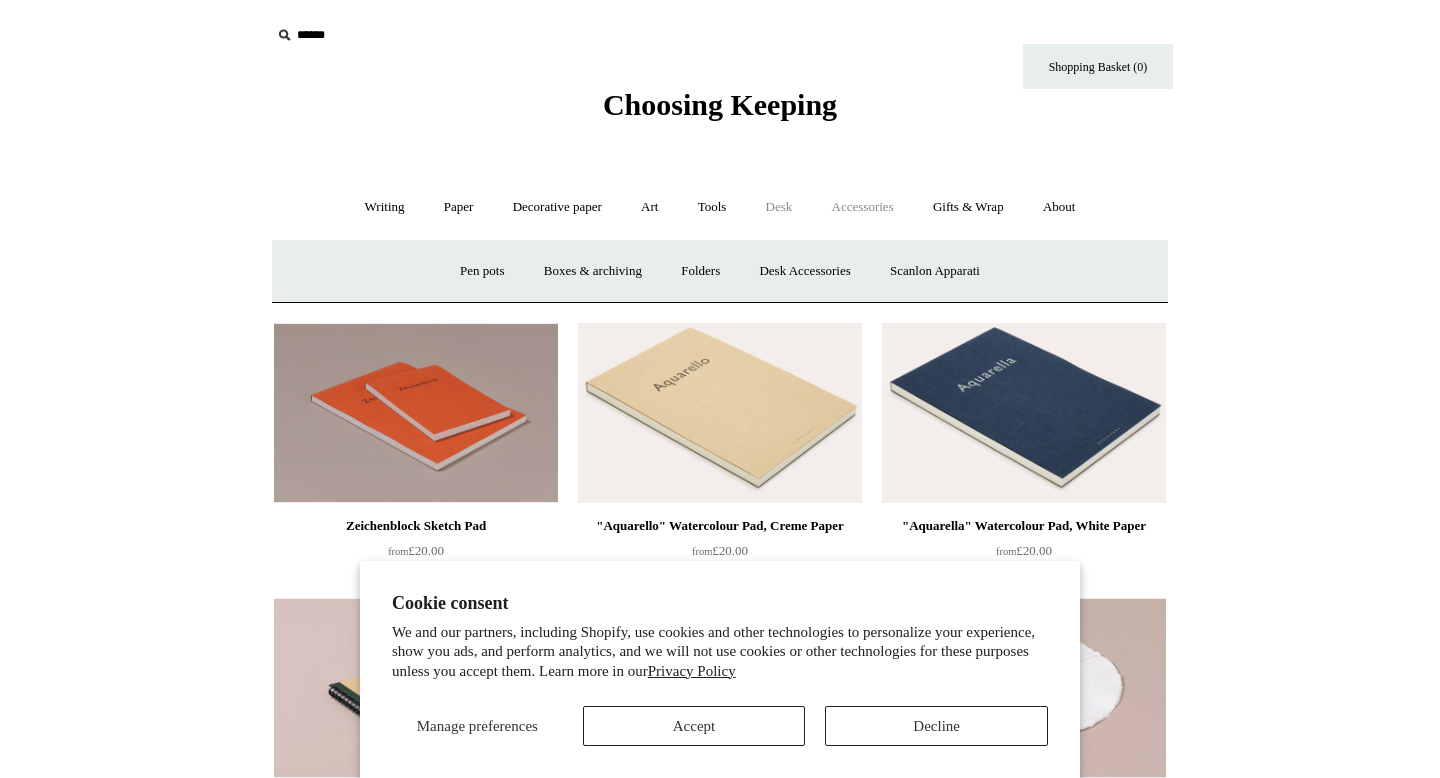 click on "Accessories +" at bounding box center [863, 207] 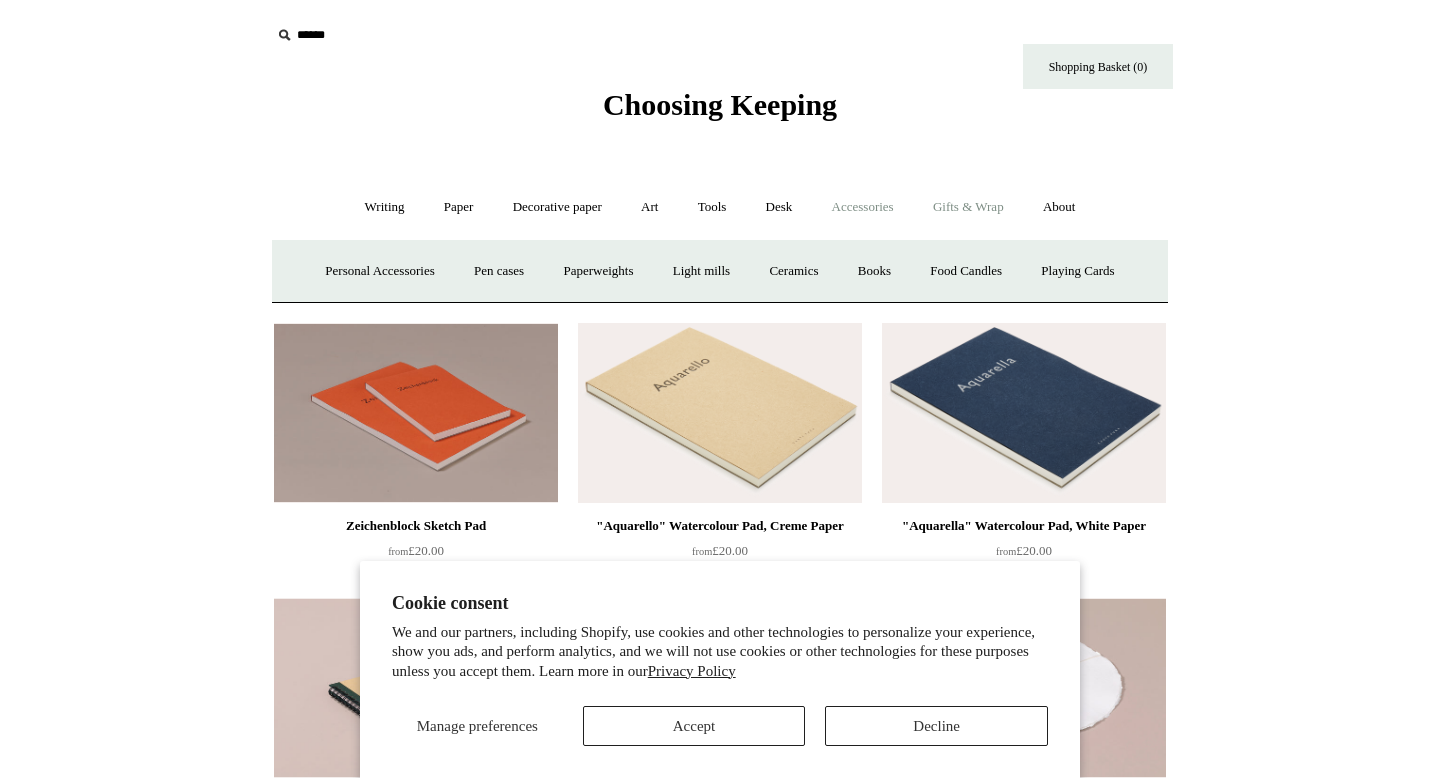 click on "Gifts & Wrap +" at bounding box center (968, 207) 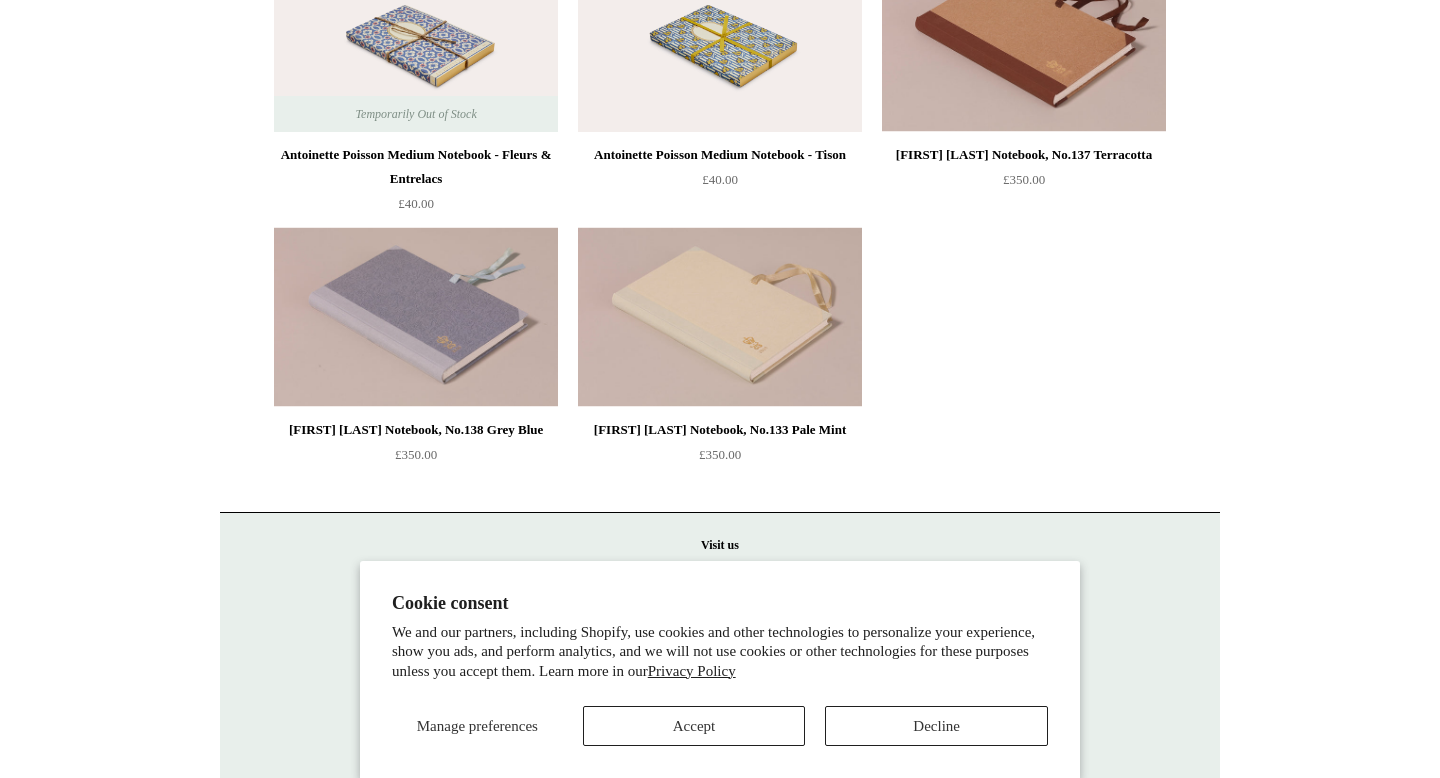 scroll, scrollTop: 2893, scrollLeft: 0, axis: vertical 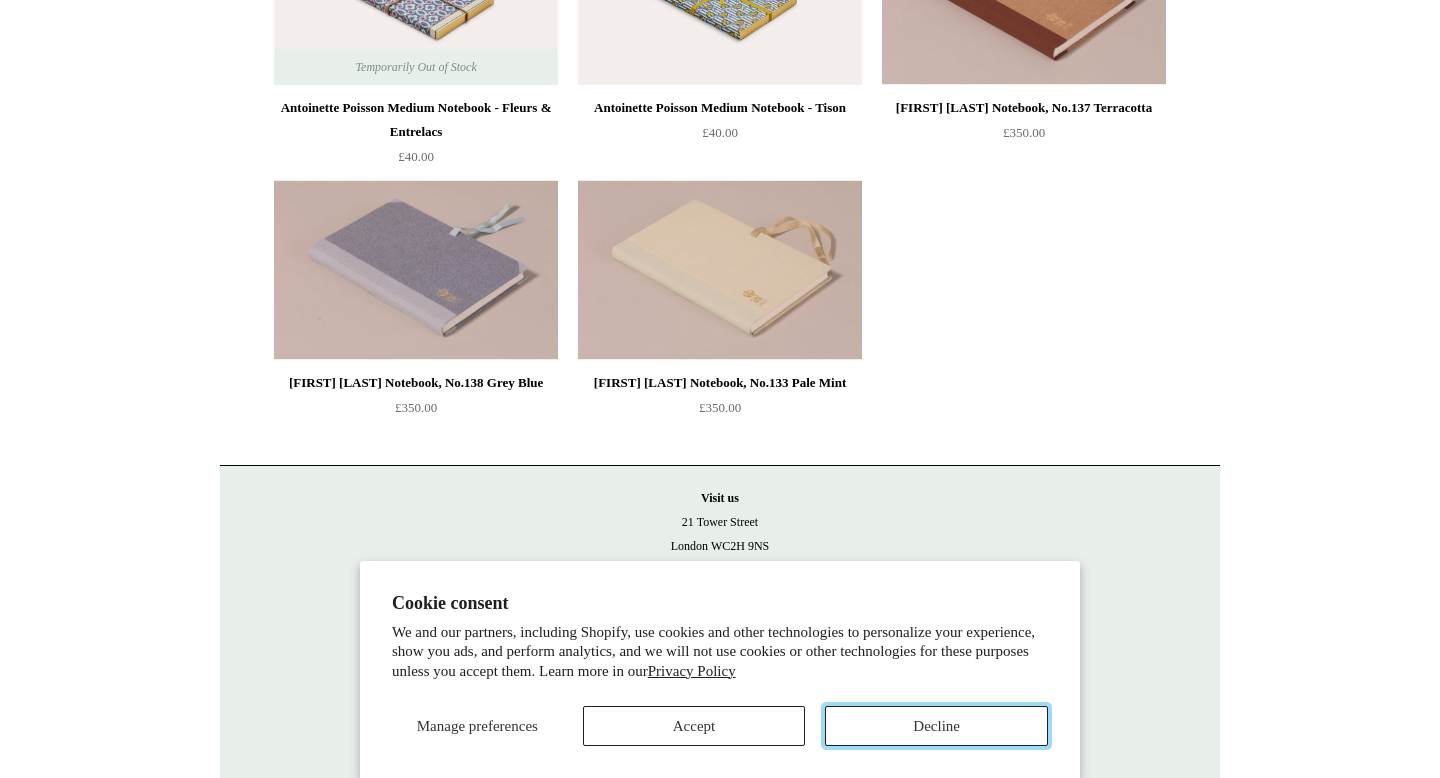 click on "Decline" at bounding box center (936, 726) 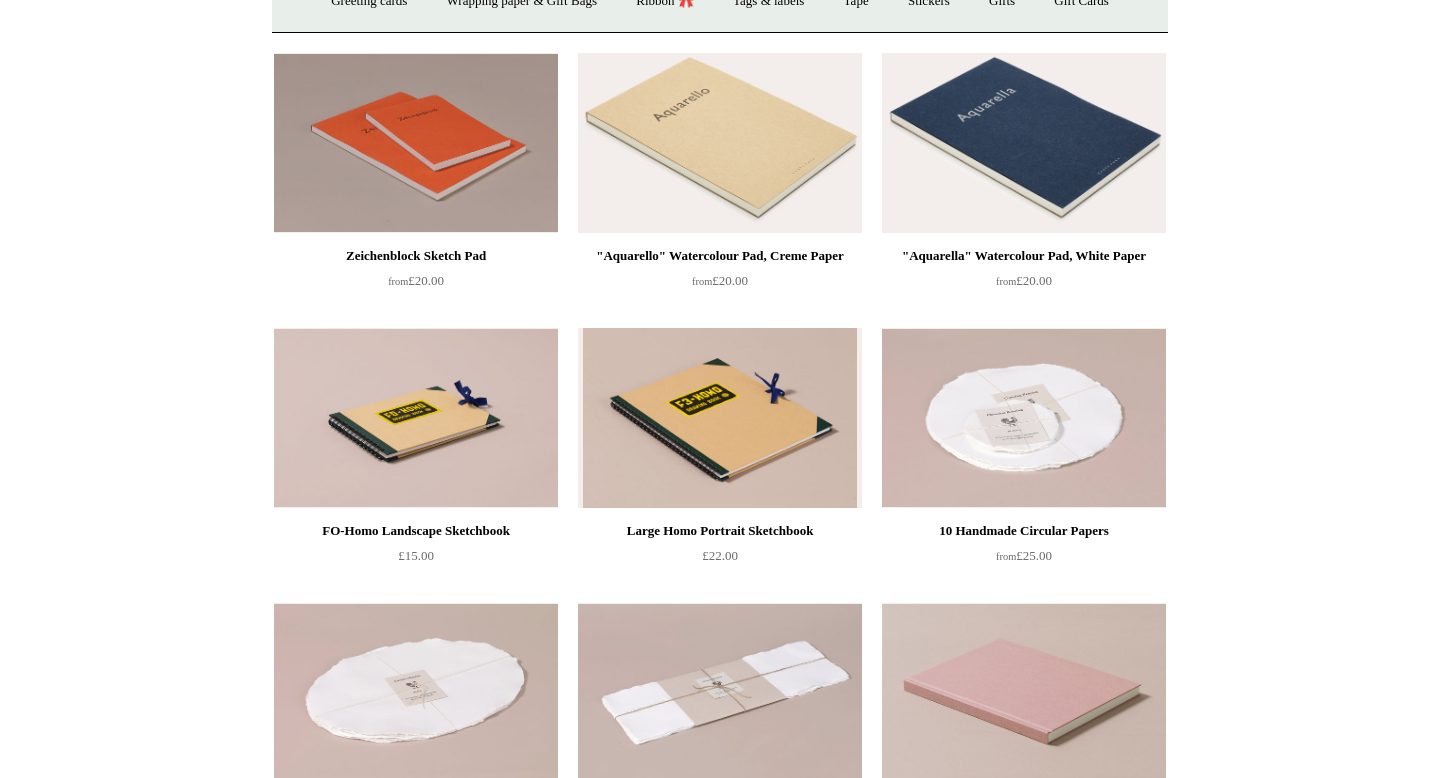scroll, scrollTop: 0, scrollLeft: 0, axis: both 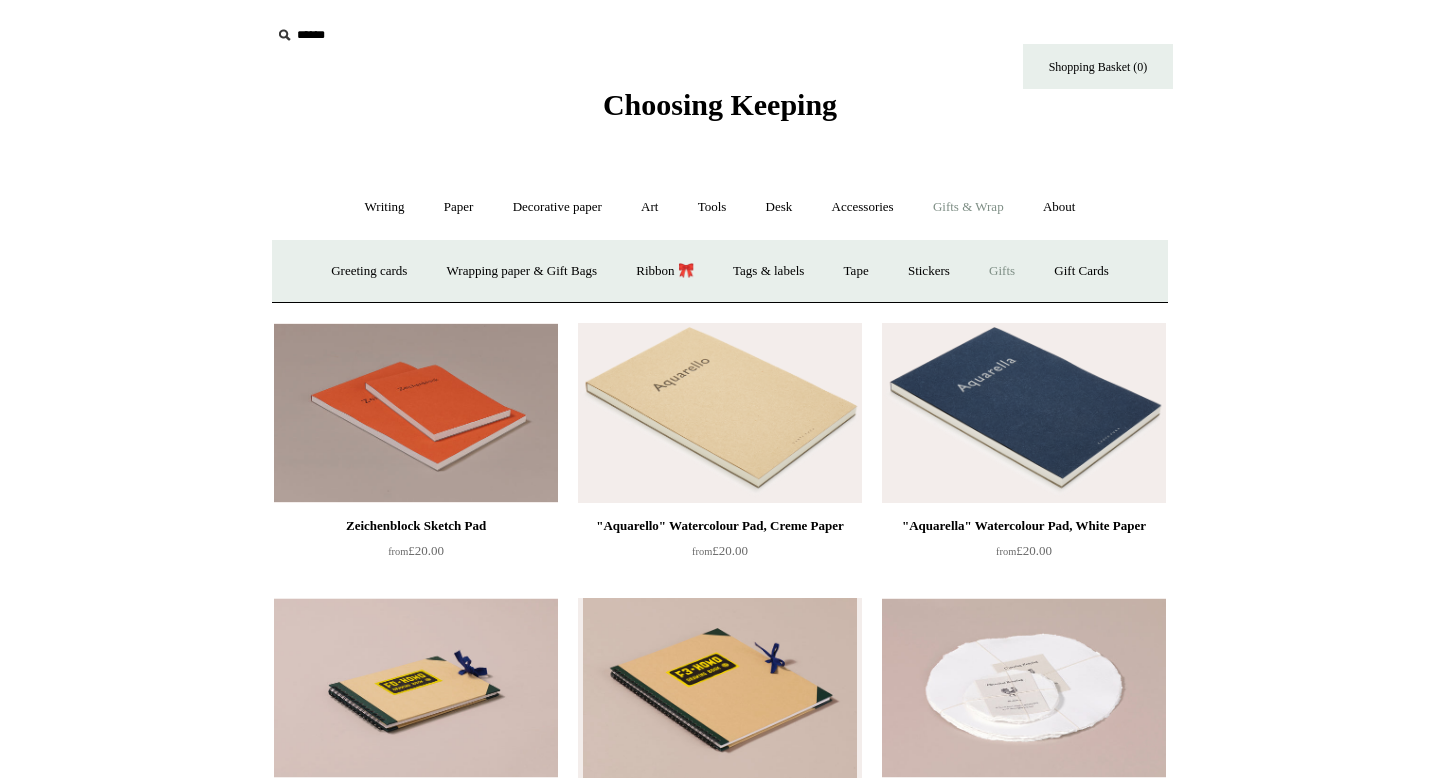 click on "Gifts +" at bounding box center [1002, 271] 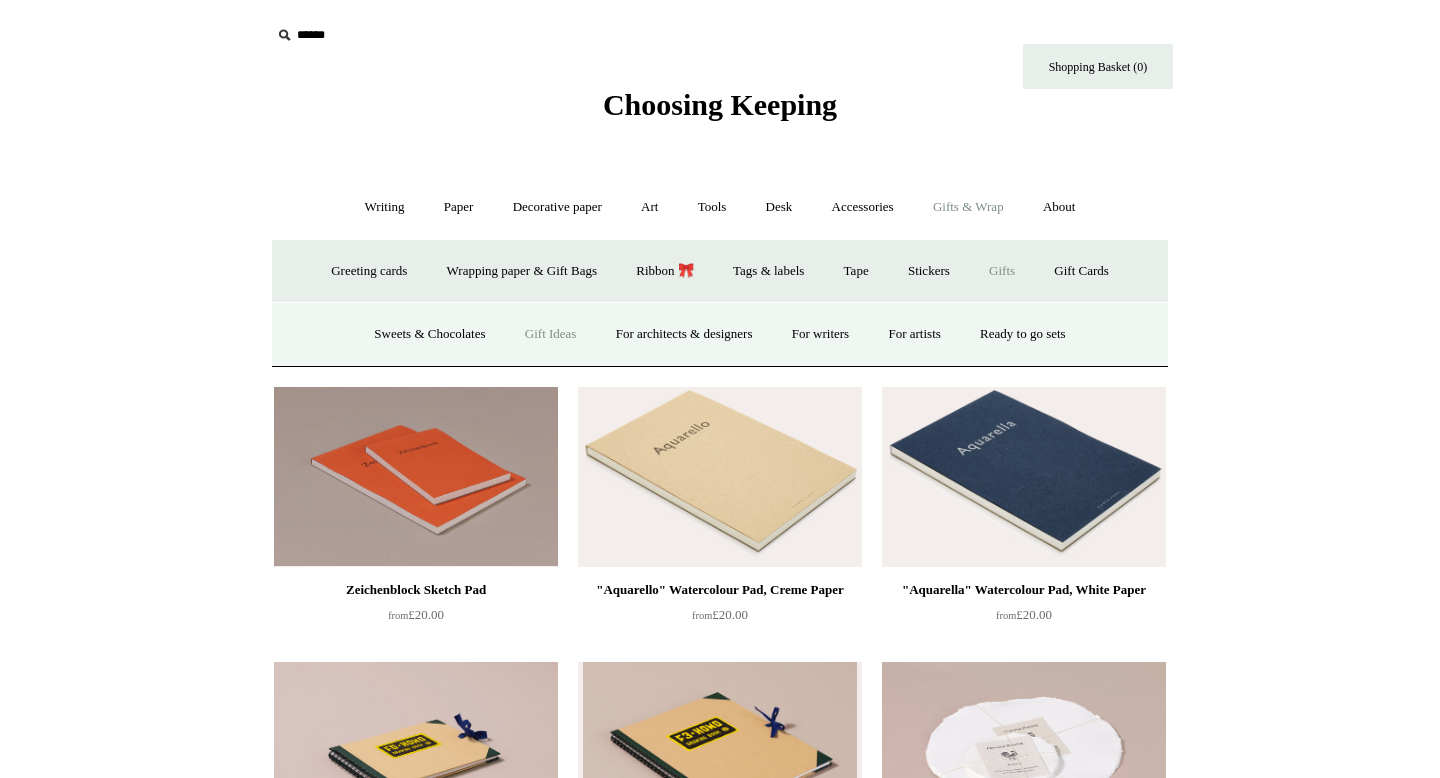 click on "Gift Ideas" at bounding box center (551, 334) 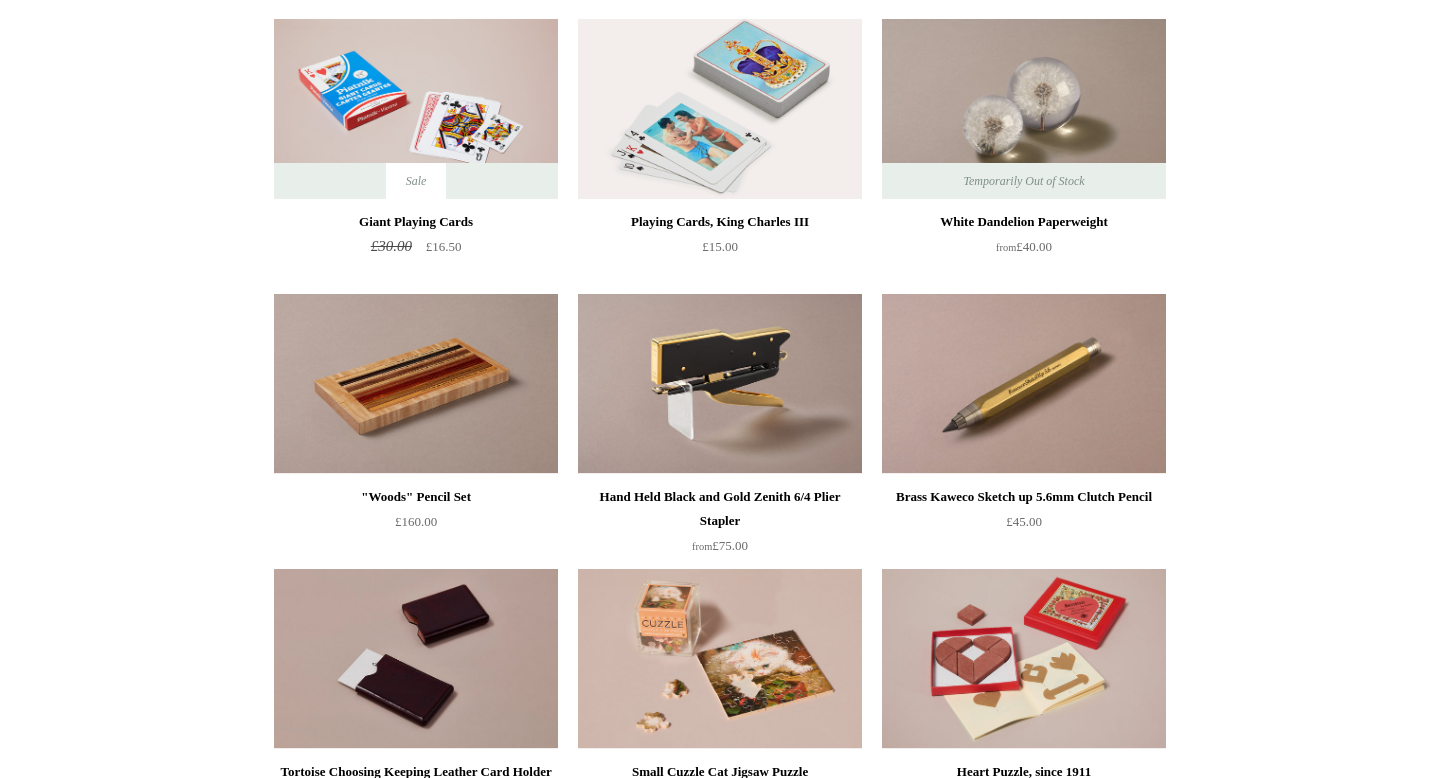 scroll, scrollTop: 0, scrollLeft: 0, axis: both 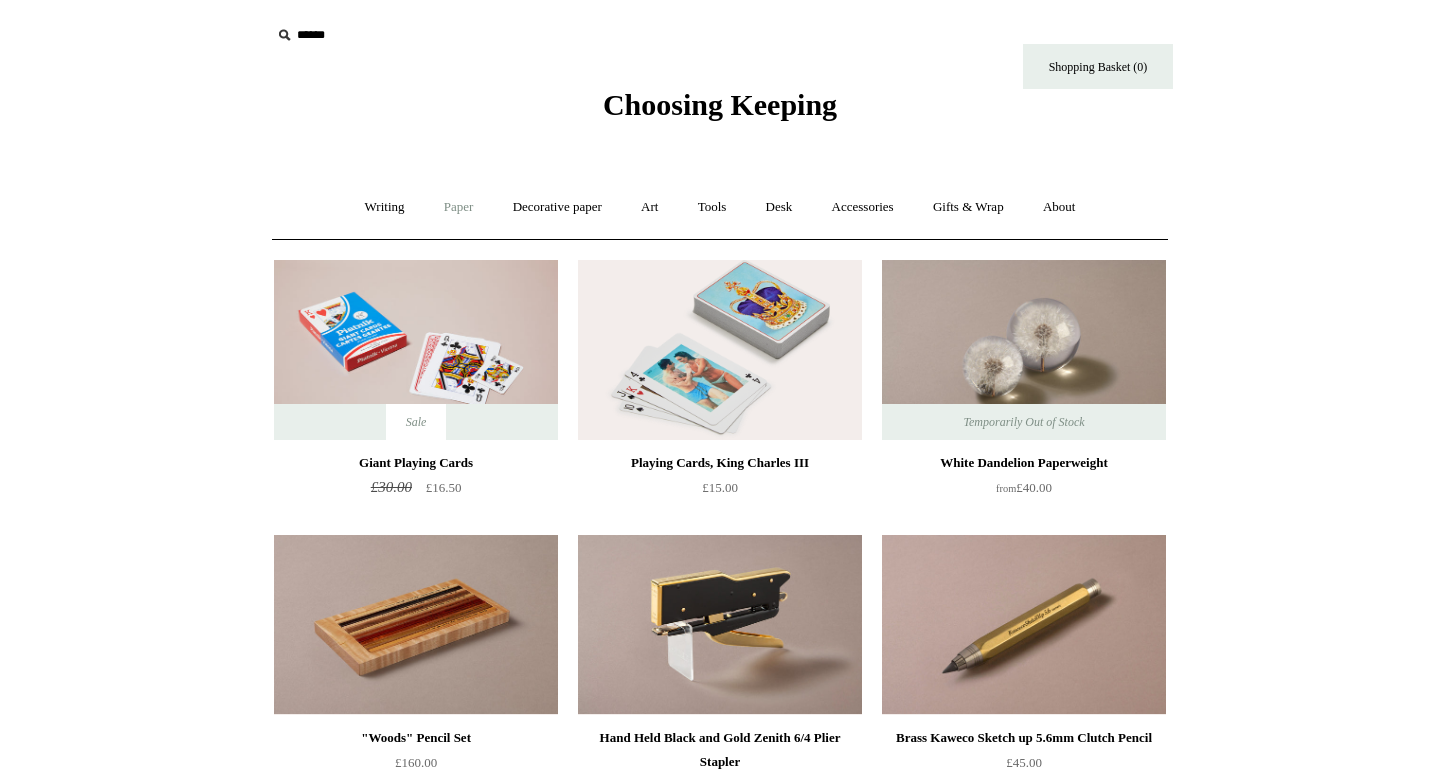 click on "Paper +" at bounding box center [459, 207] 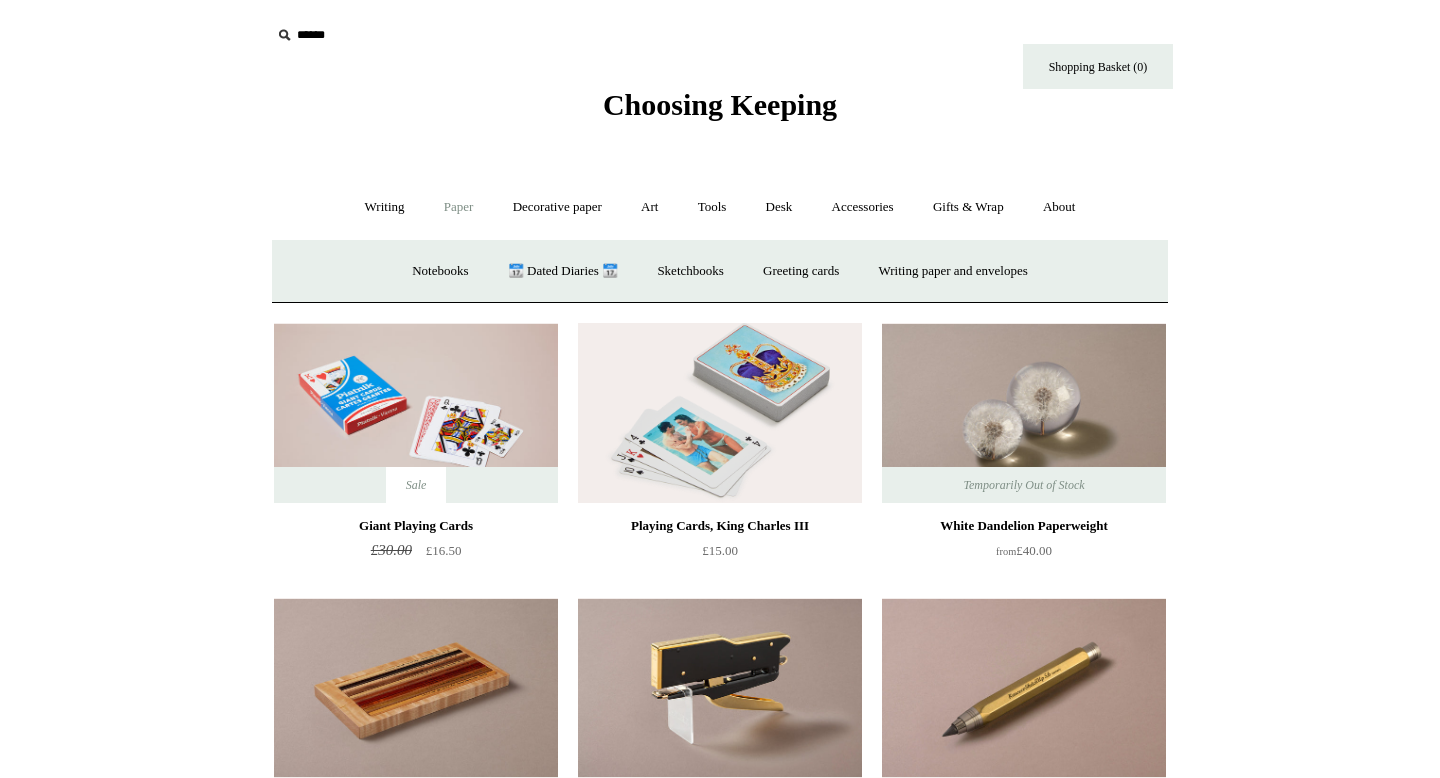 click on "Paper -" at bounding box center [459, 207] 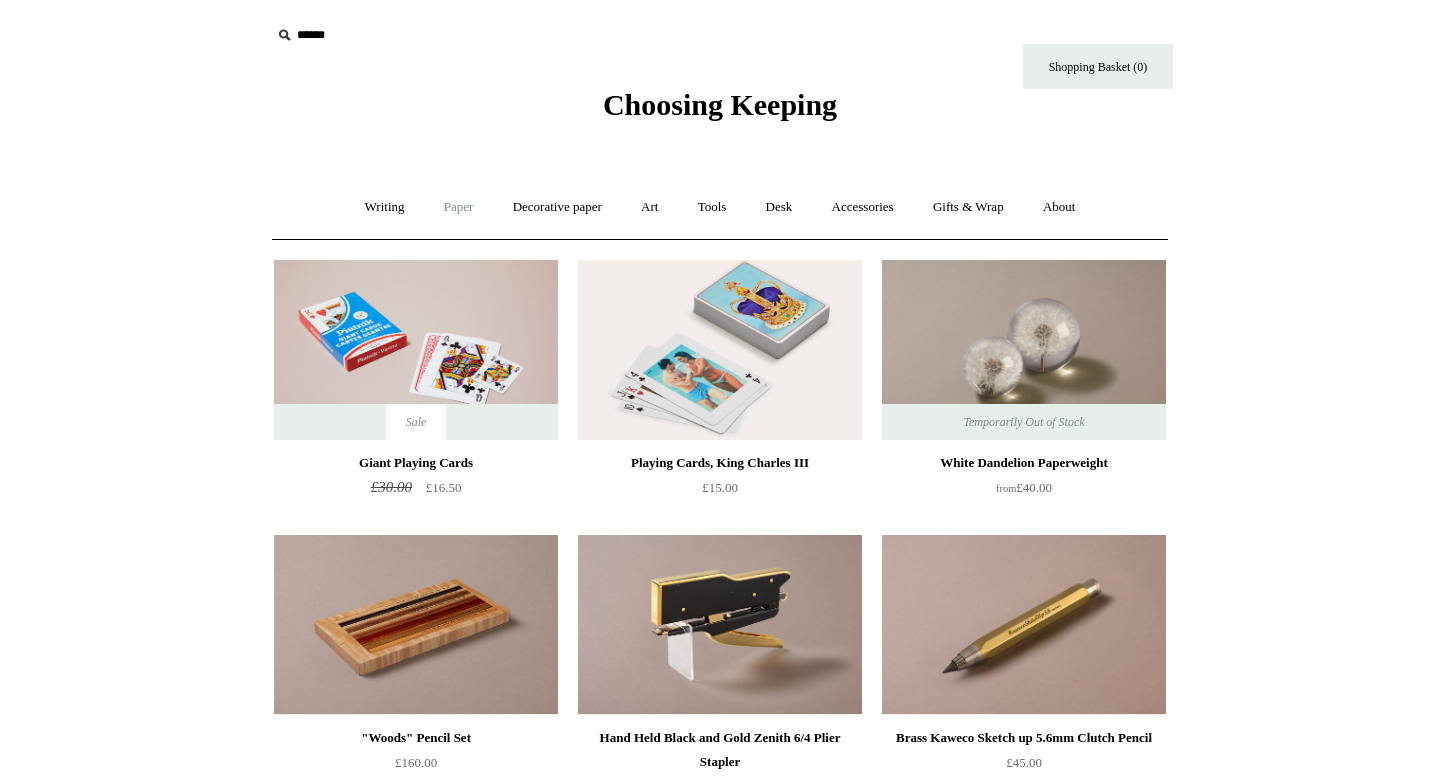click on "Paper +" at bounding box center (459, 207) 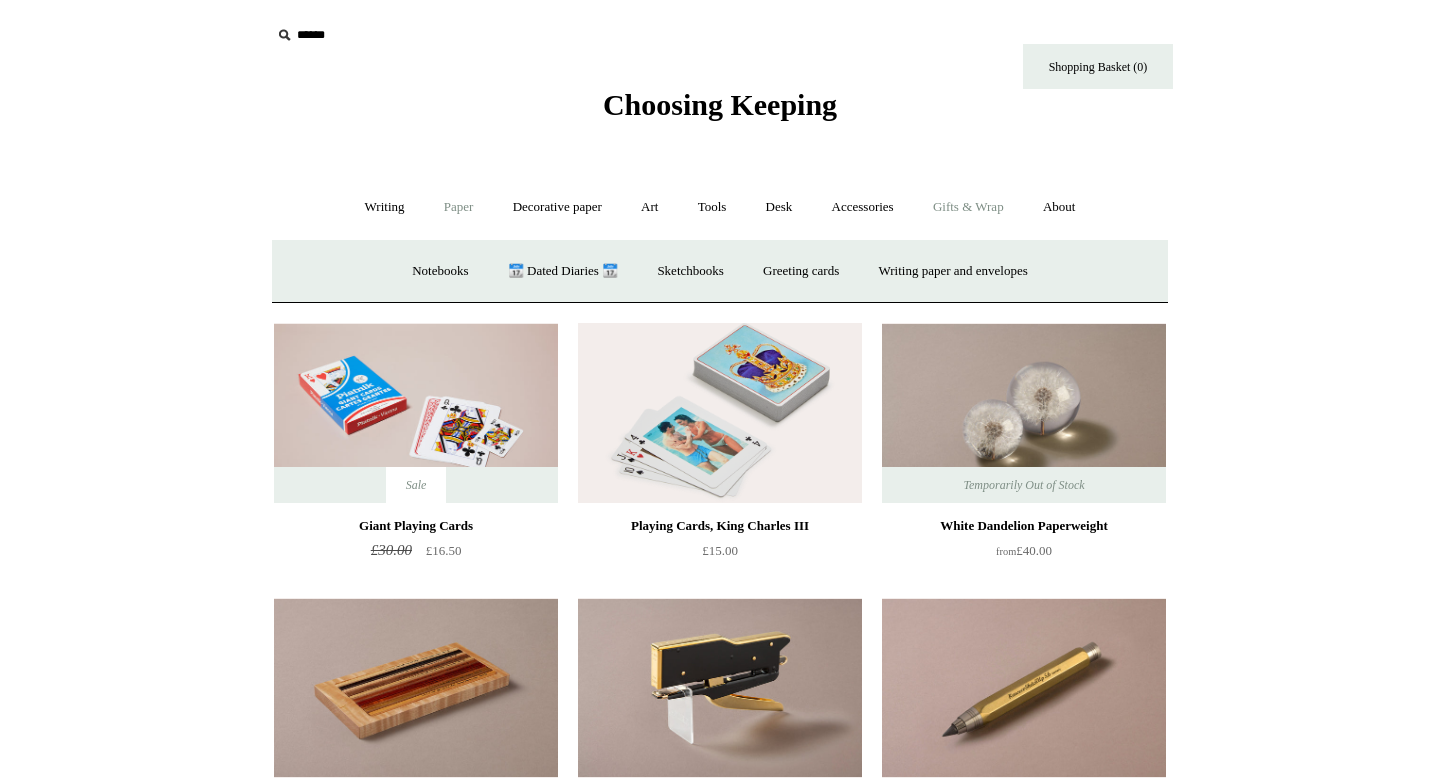 click on "Gifts & Wrap +" at bounding box center [968, 207] 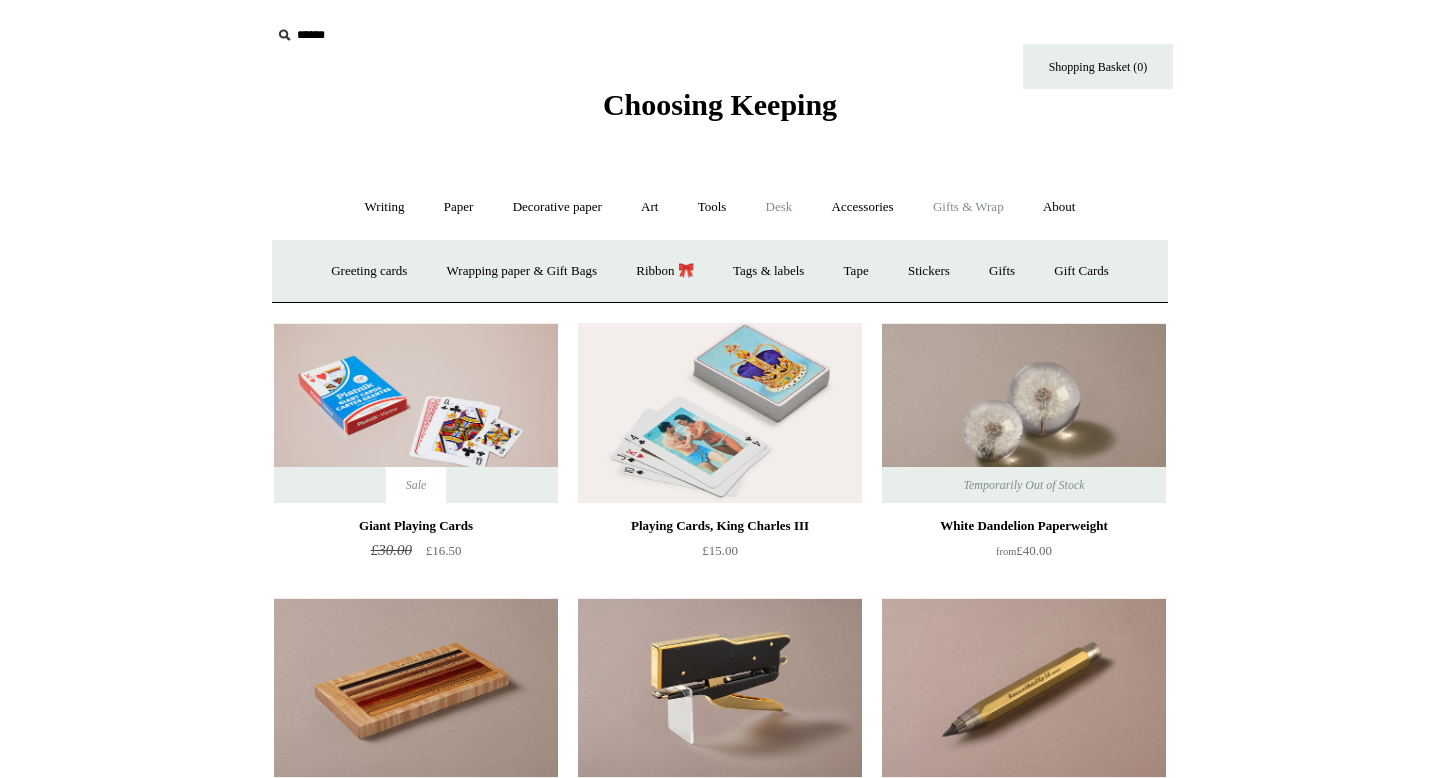 click on "Desk +" at bounding box center (779, 207) 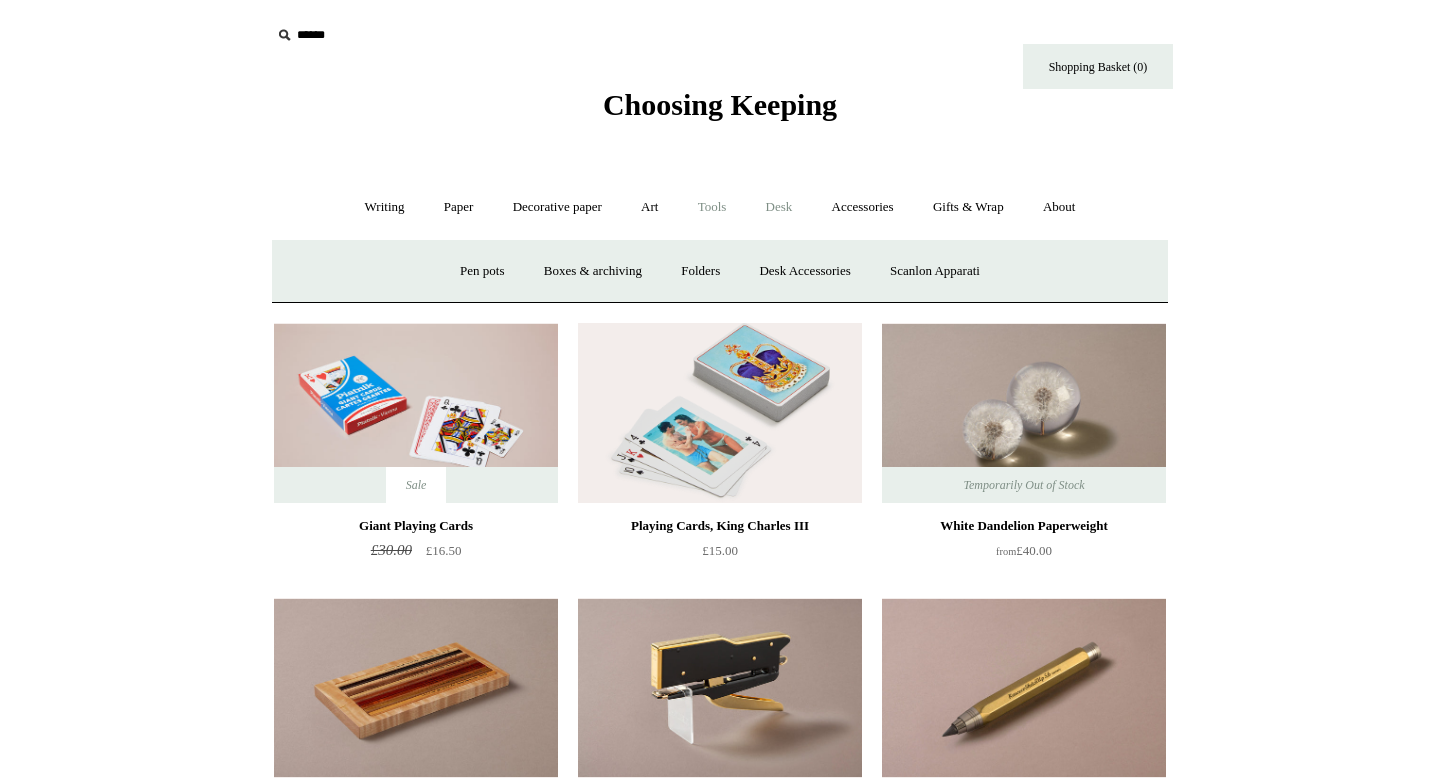 click on "Tools +" at bounding box center (712, 207) 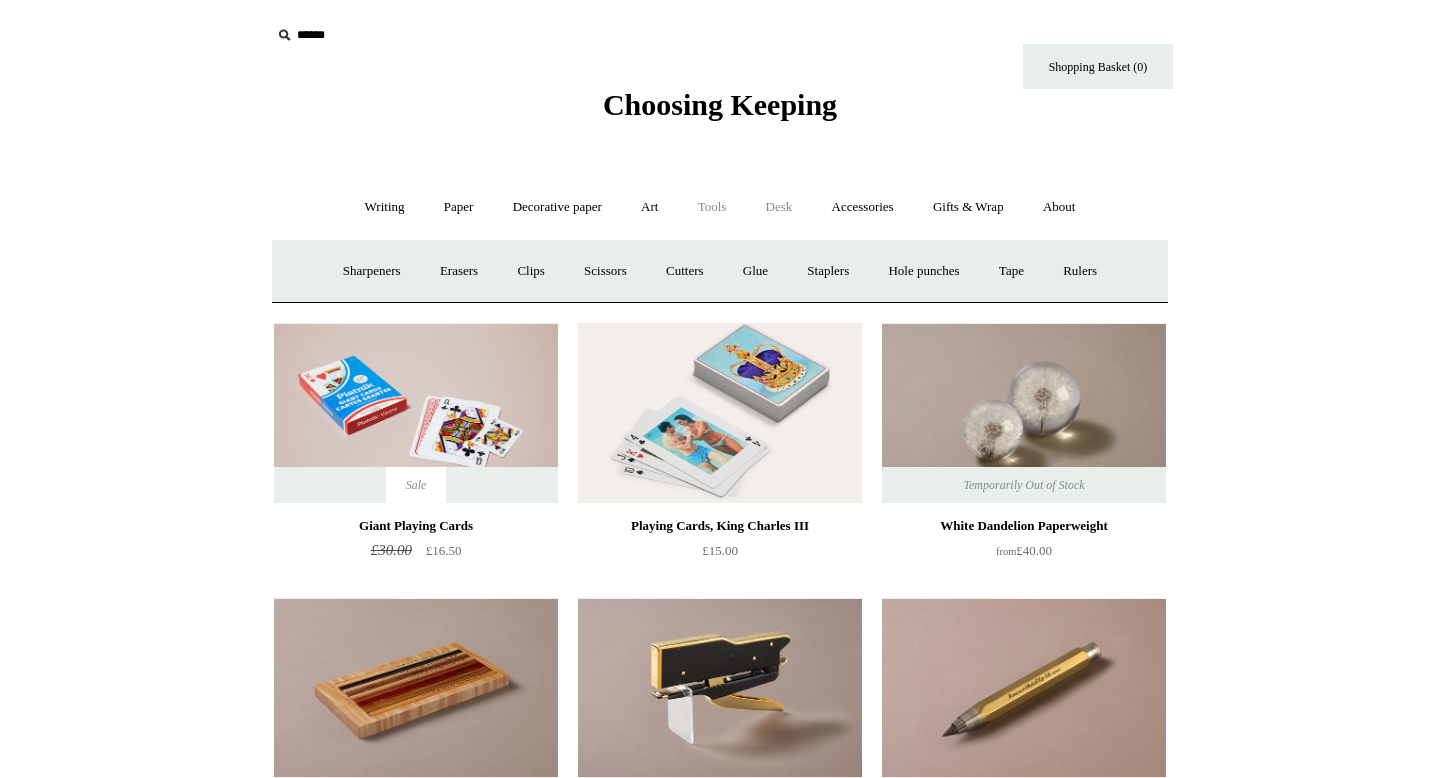 click on "Desk +" at bounding box center [779, 207] 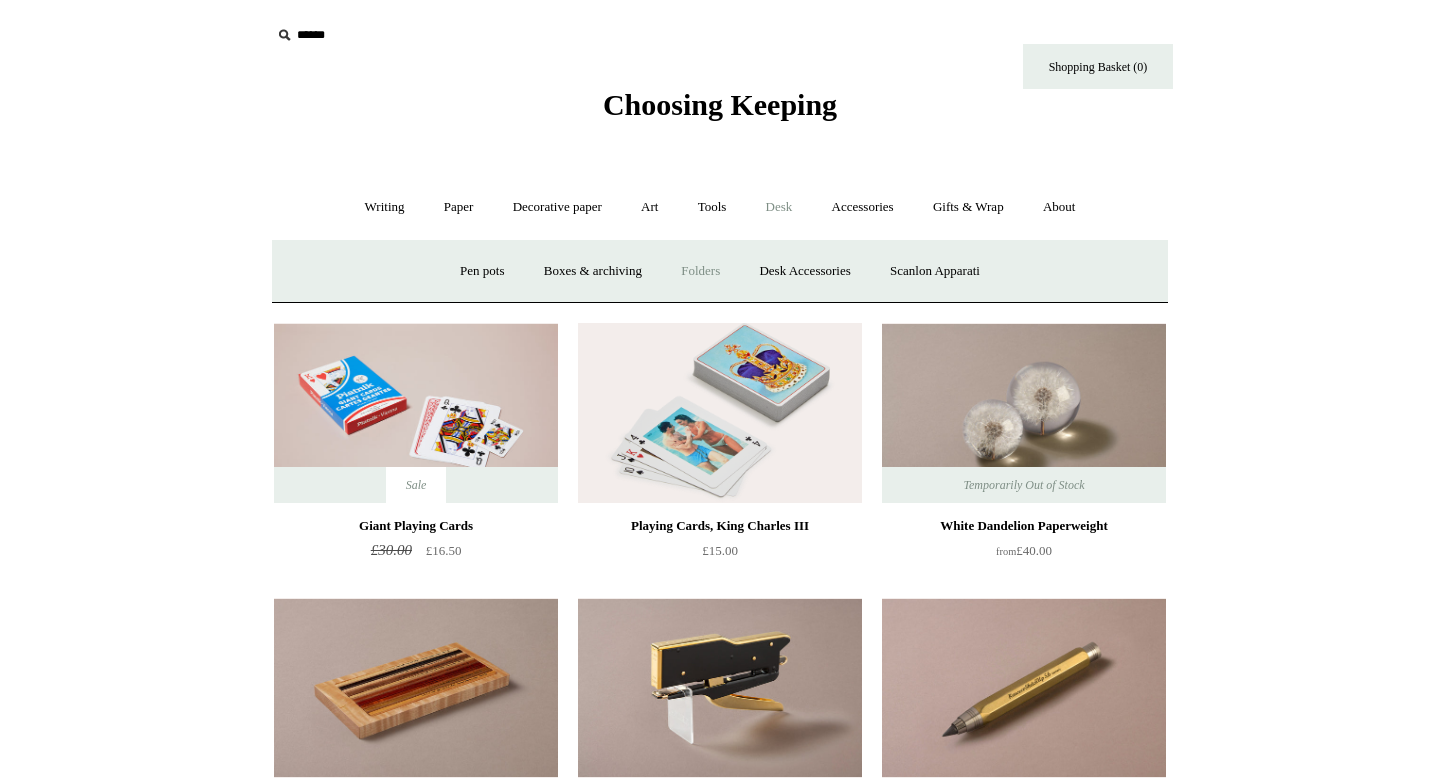 click on "Folders" at bounding box center [700, 271] 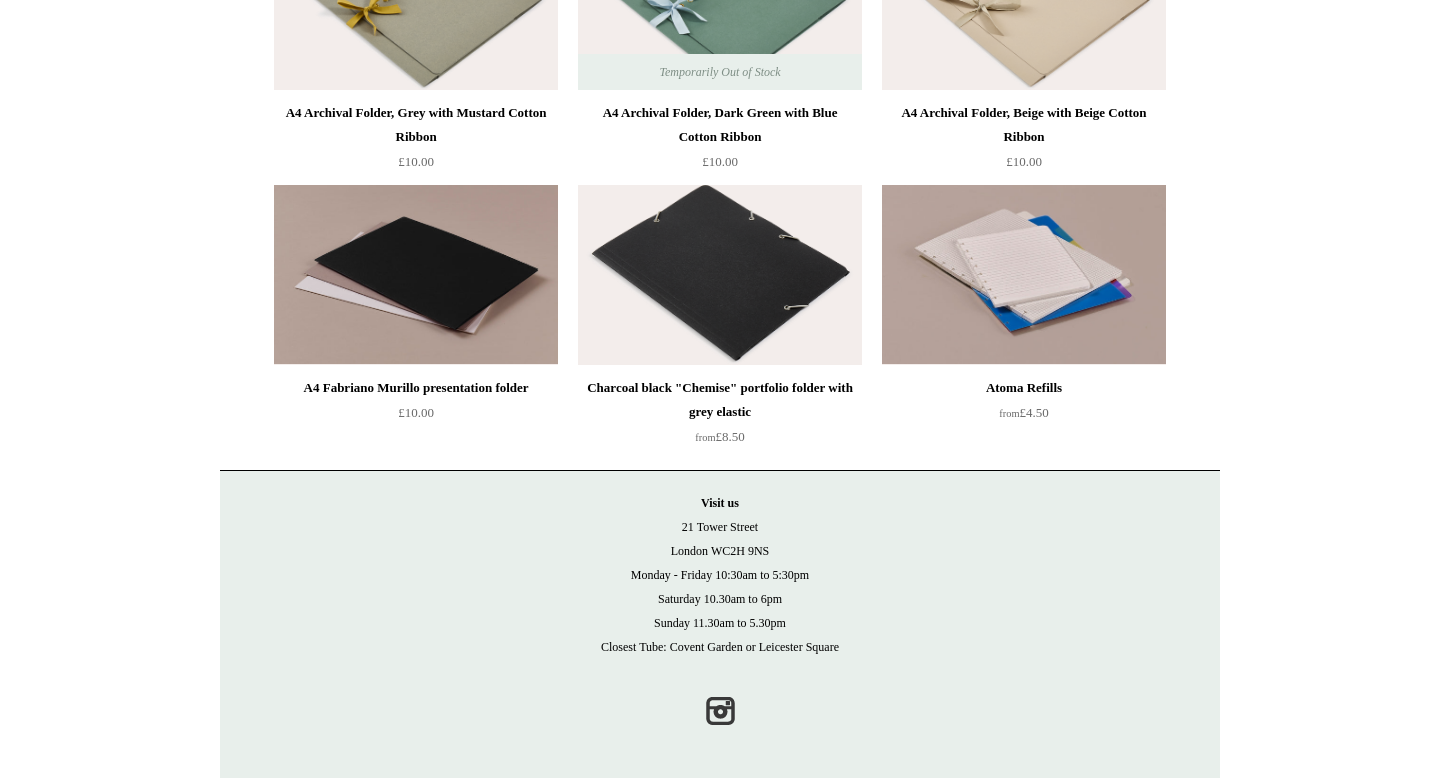 scroll, scrollTop: 0, scrollLeft: 0, axis: both 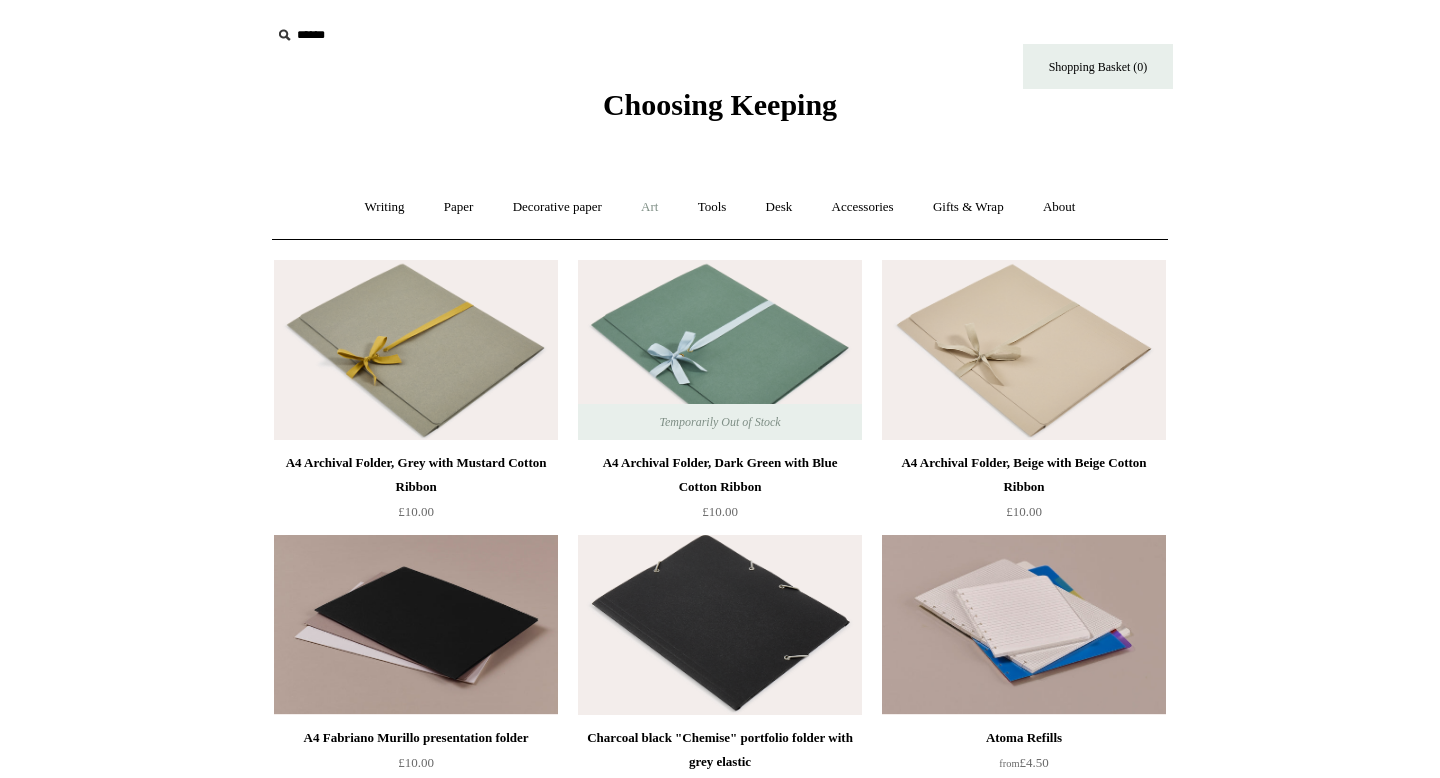 click on "Art +" at bounding box center [649, 207] 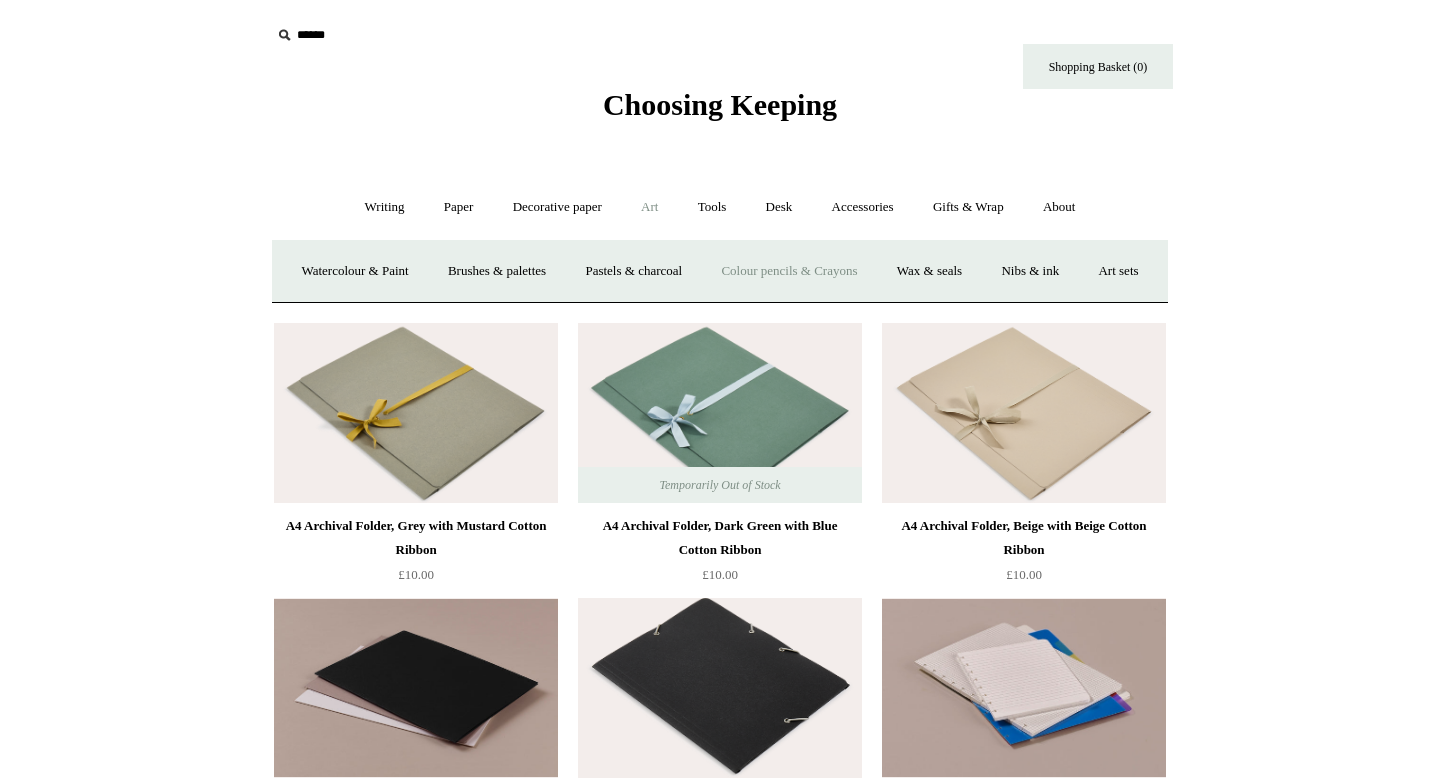 click on "Colour pencils & Crayons" at bounding box center (789, 271) 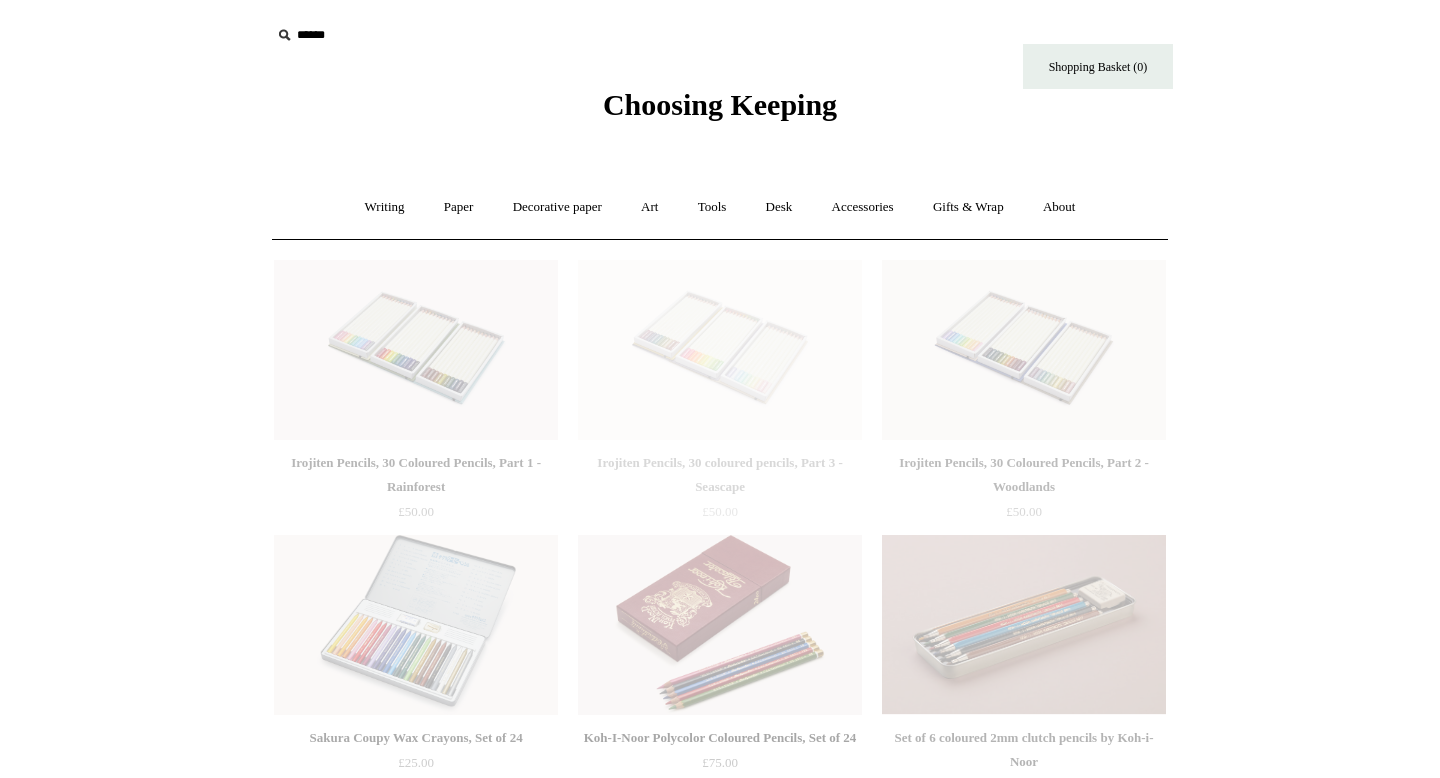 scroll, scrollTop: 0, scrollLeft: 0, axis: both 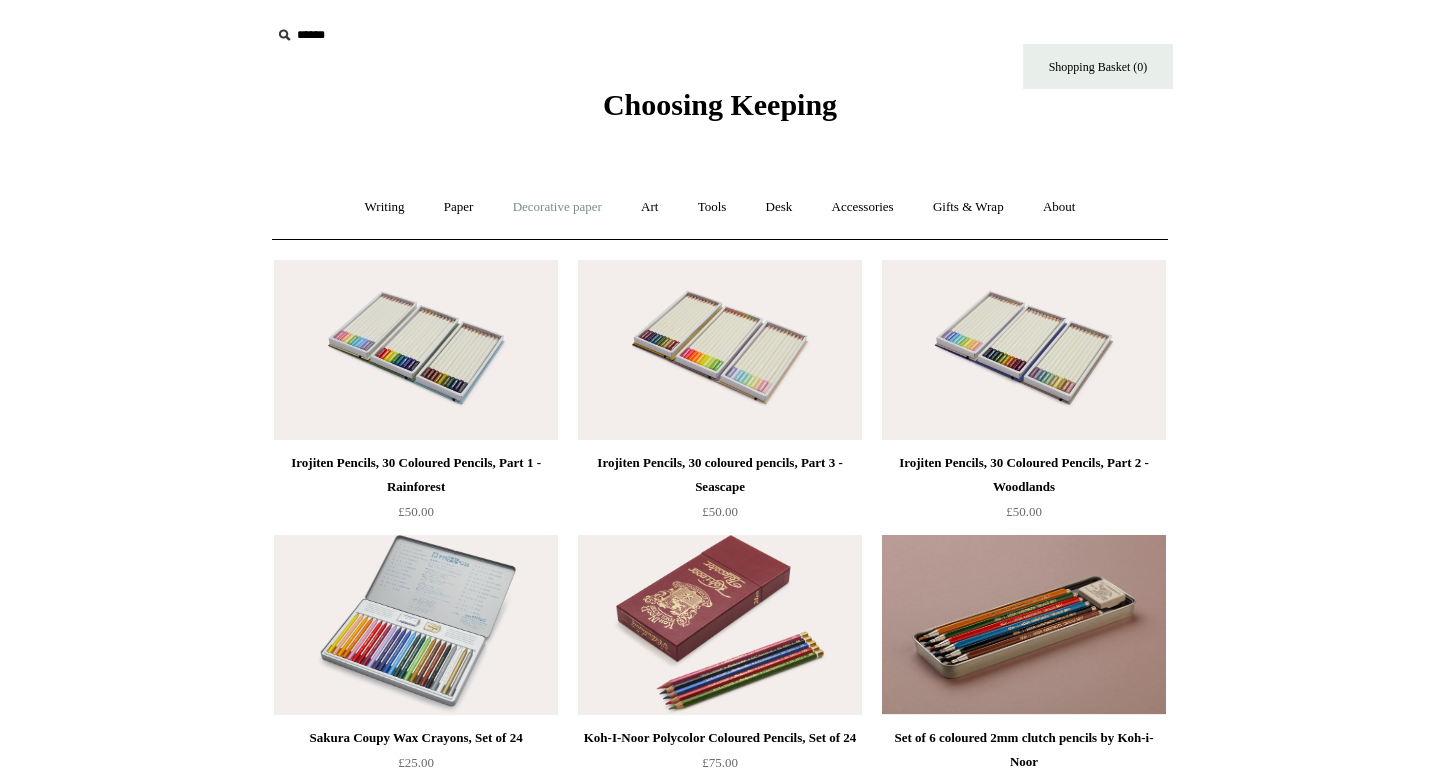 click on "Decorative paper +" at bounding box center (557, 207) 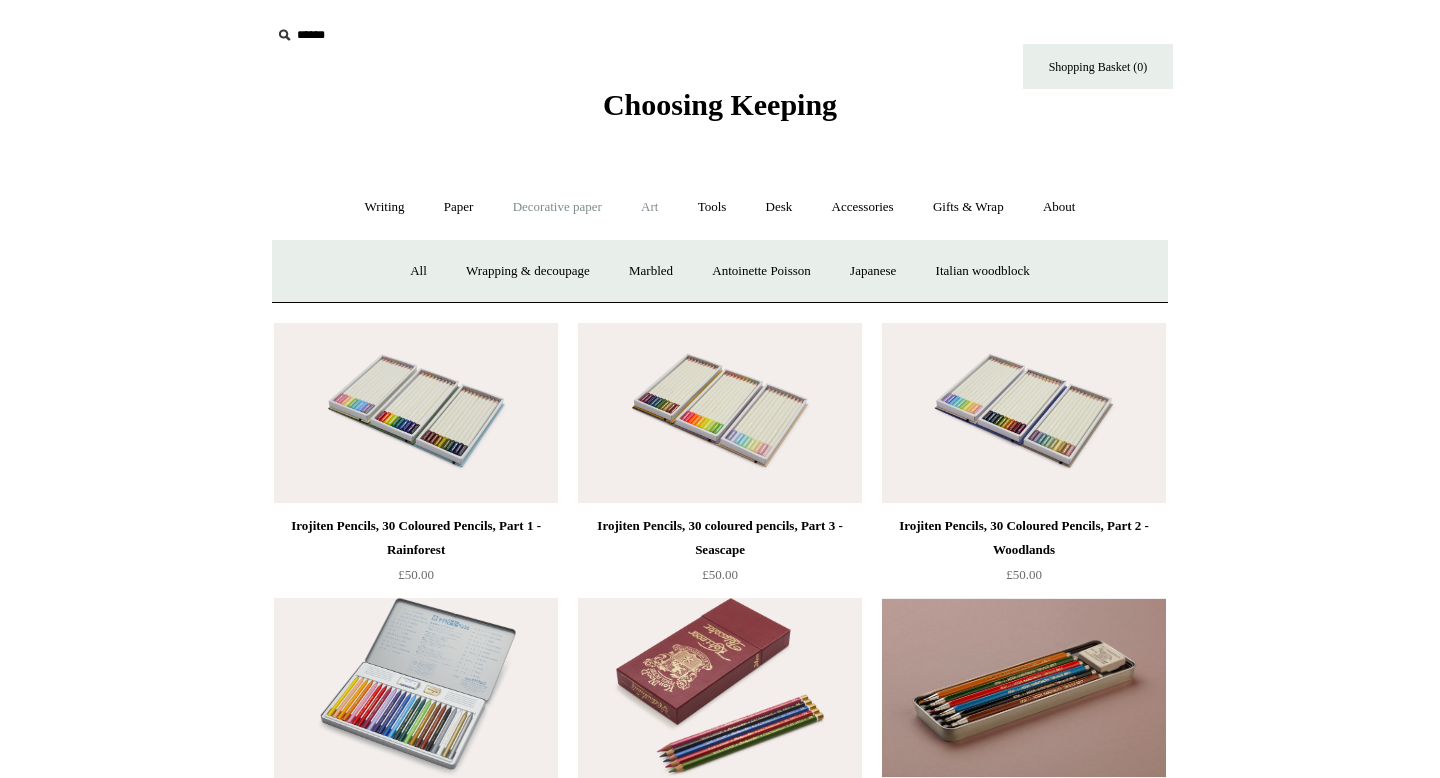click on "Art +" at bounding box center [649, 207] 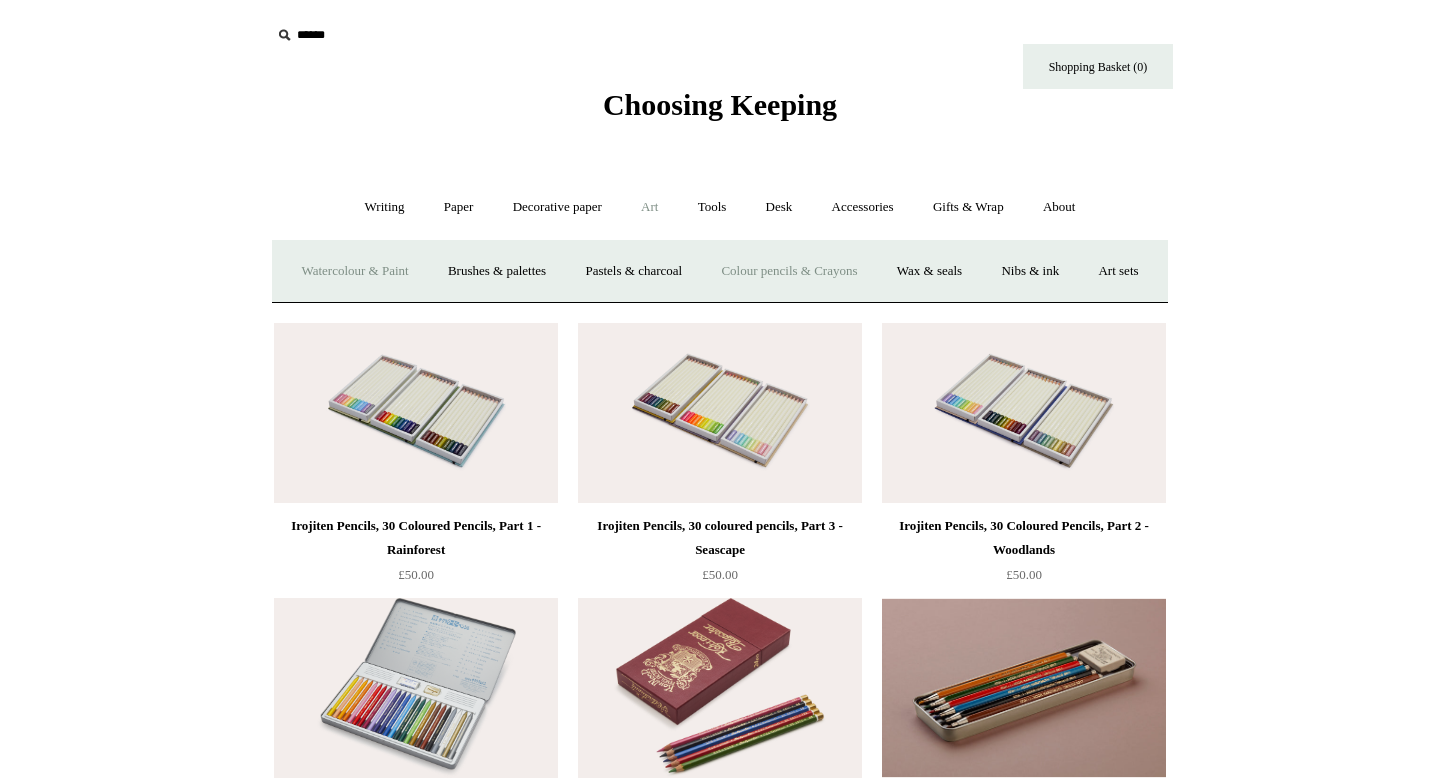 click on "Watercolour & Paint" at bounding box center [354, 271] 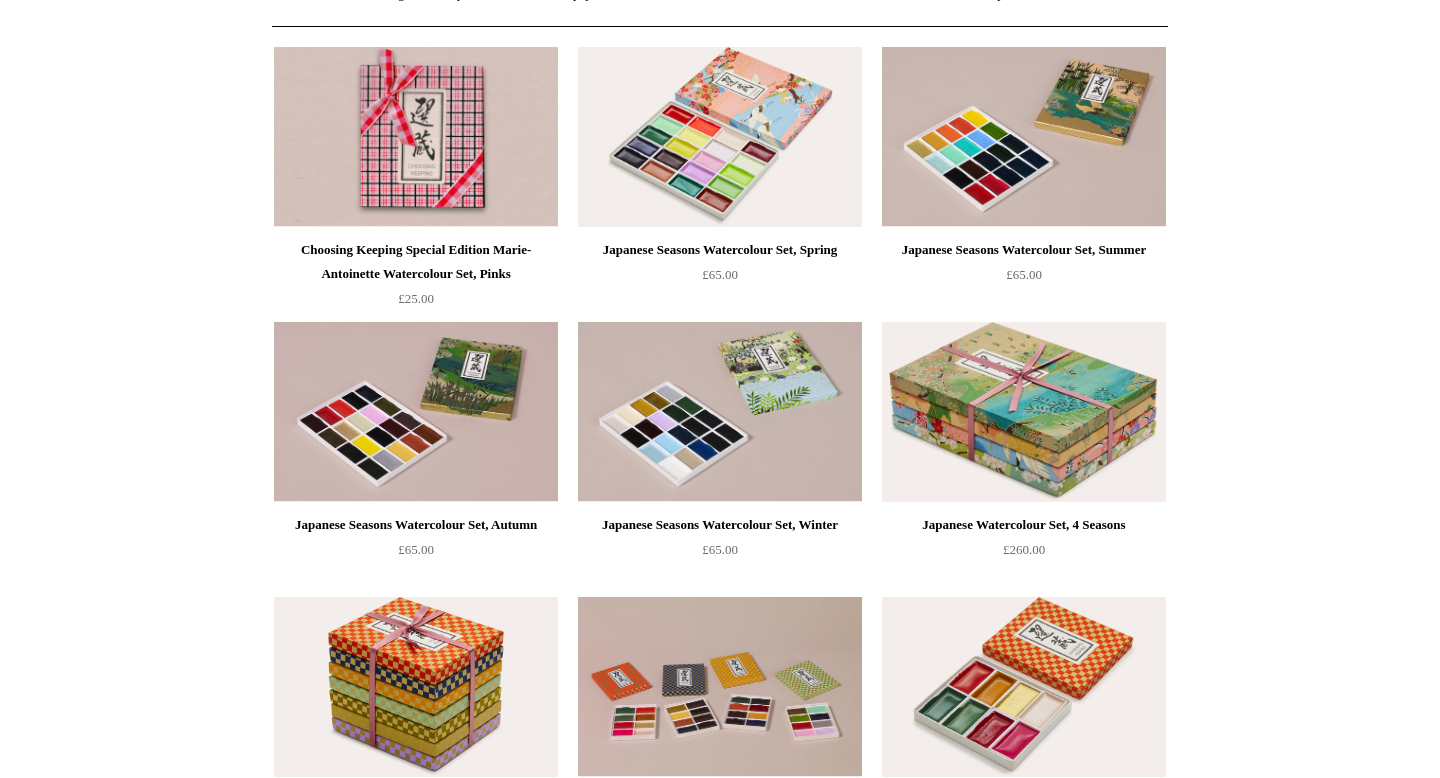 scroll, scrollTop: 0, scrollLeft: 0, axis: both 